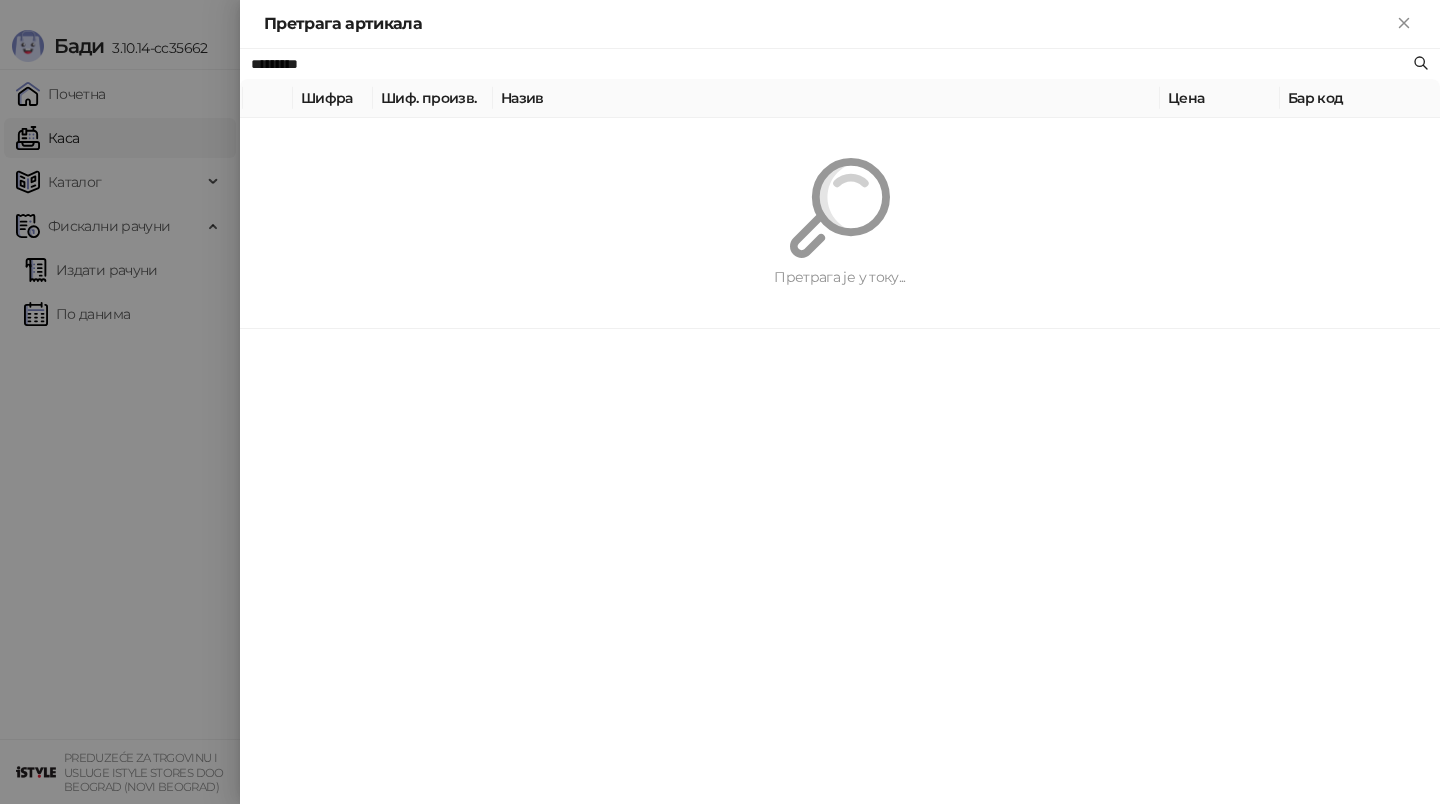scroll, scrollTop: 0, scrollLeft: 0, axis: both 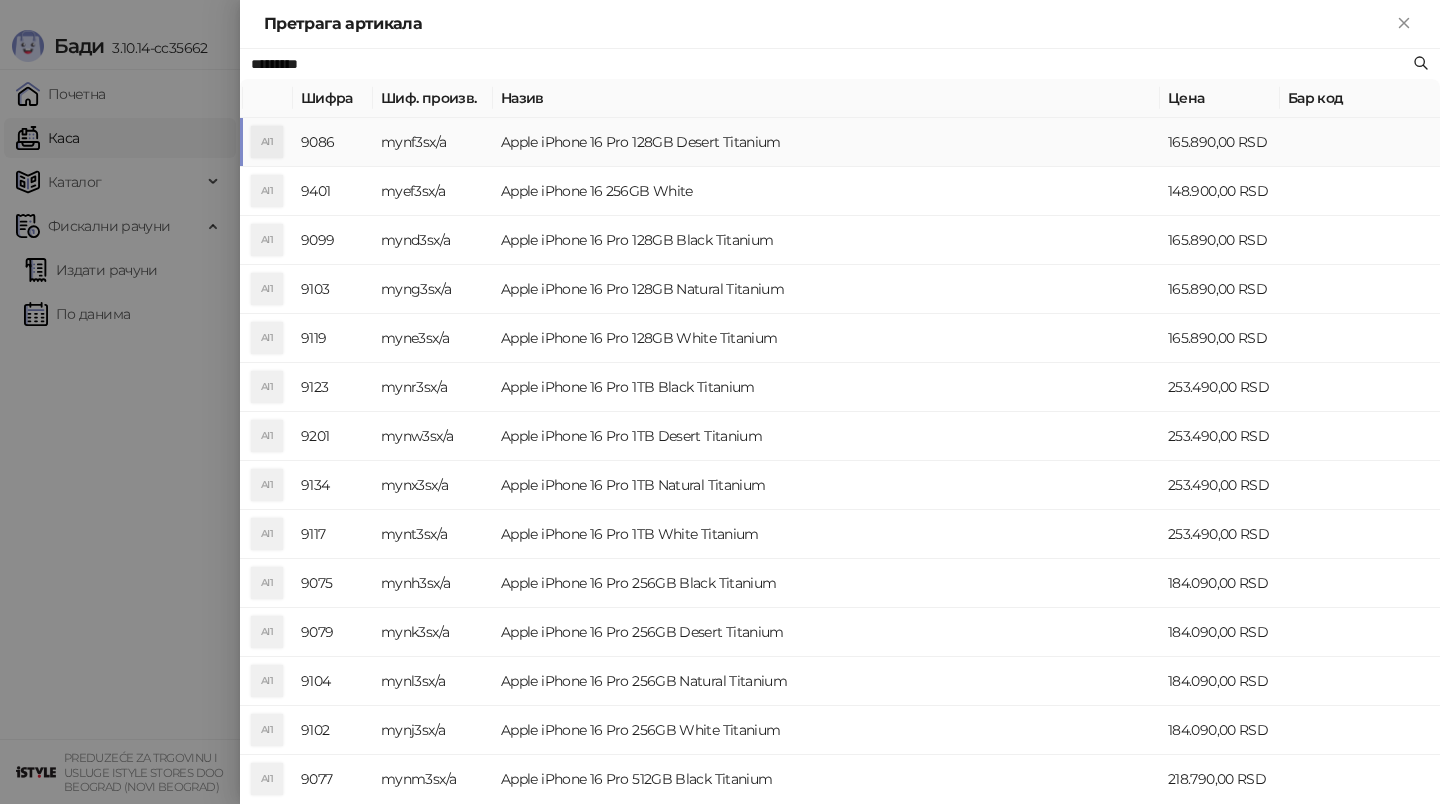 click on "Apple iPhone 16 Pro 128GB Desert Titanium" at bounding box center (826, 142) 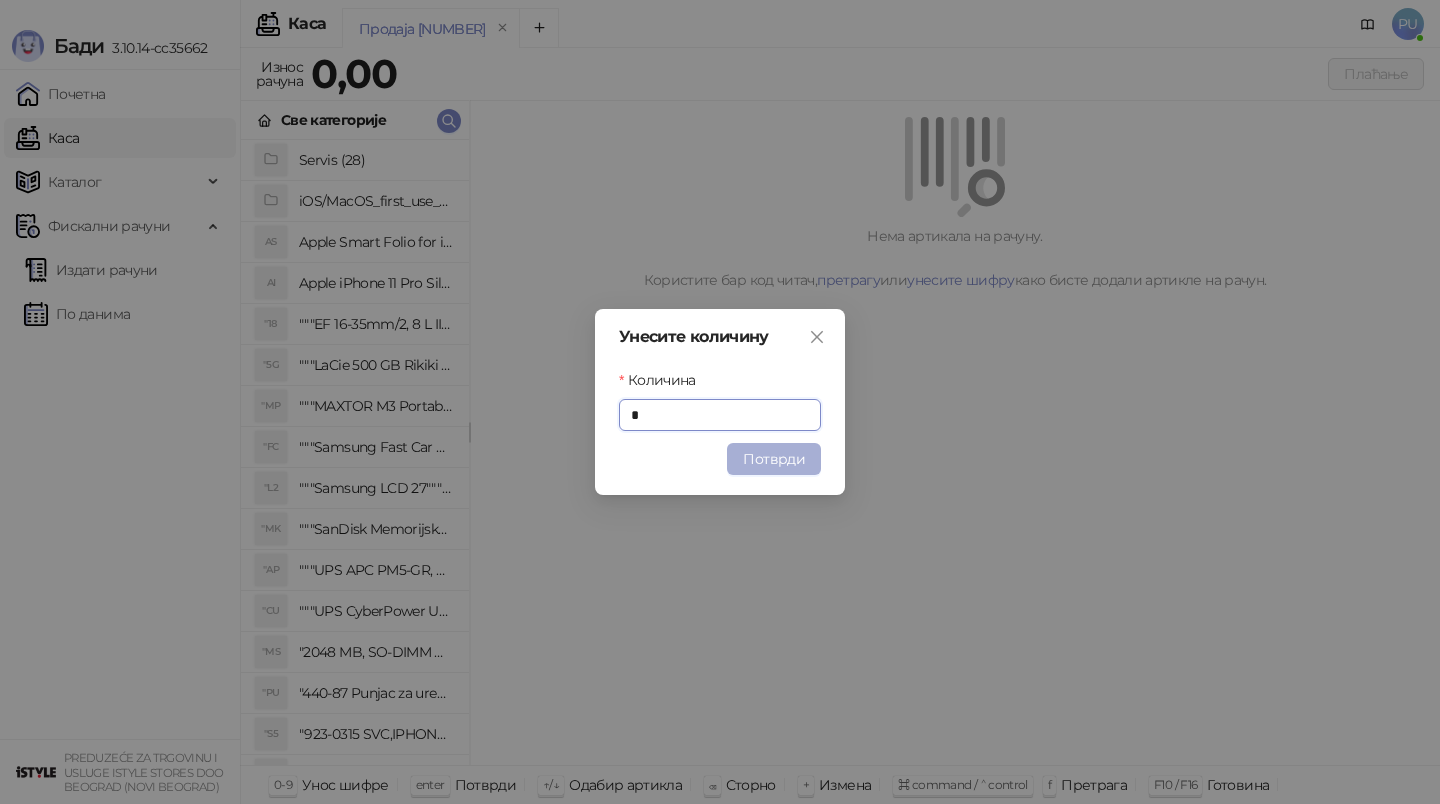 click on "Потврди" at bounding box center [774, 459] 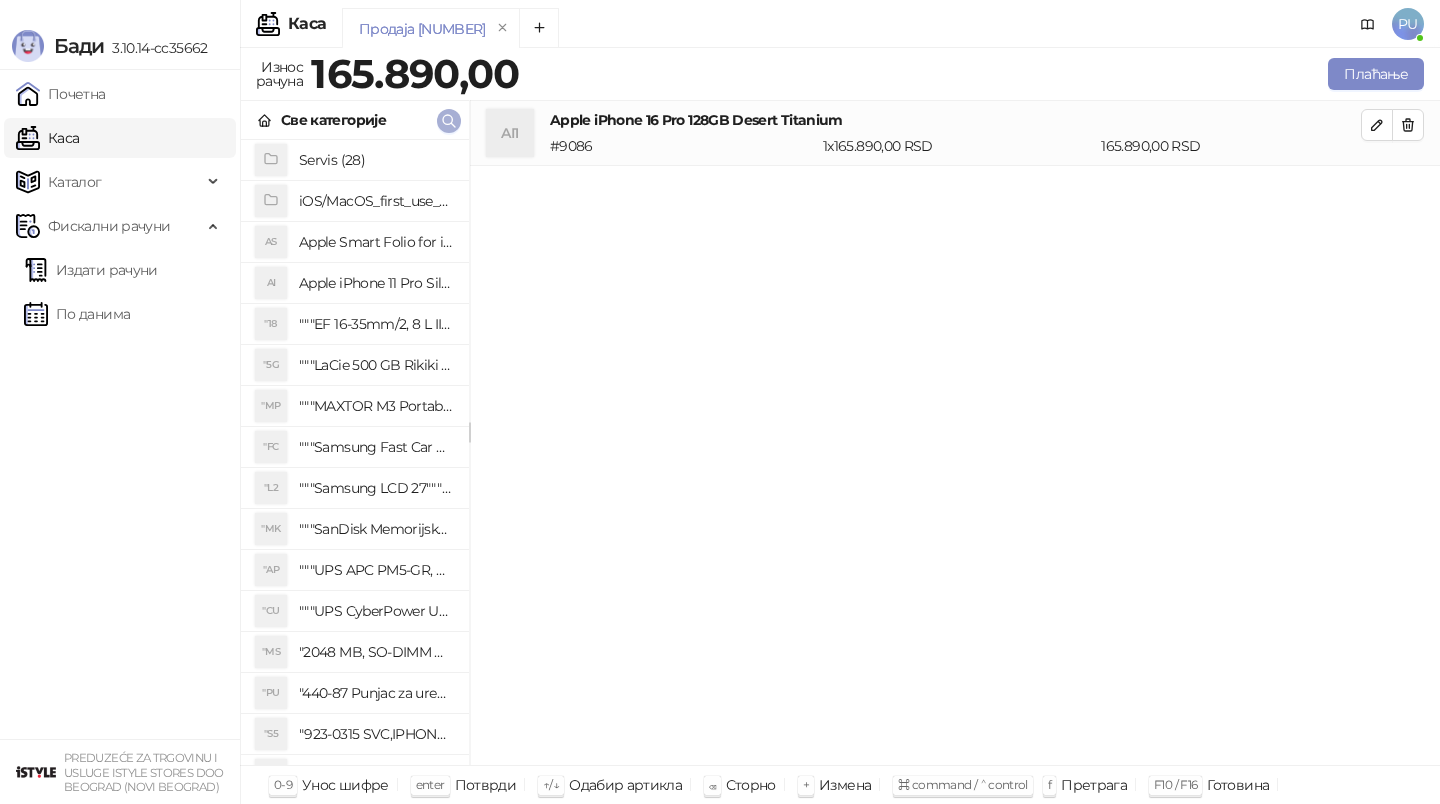 click 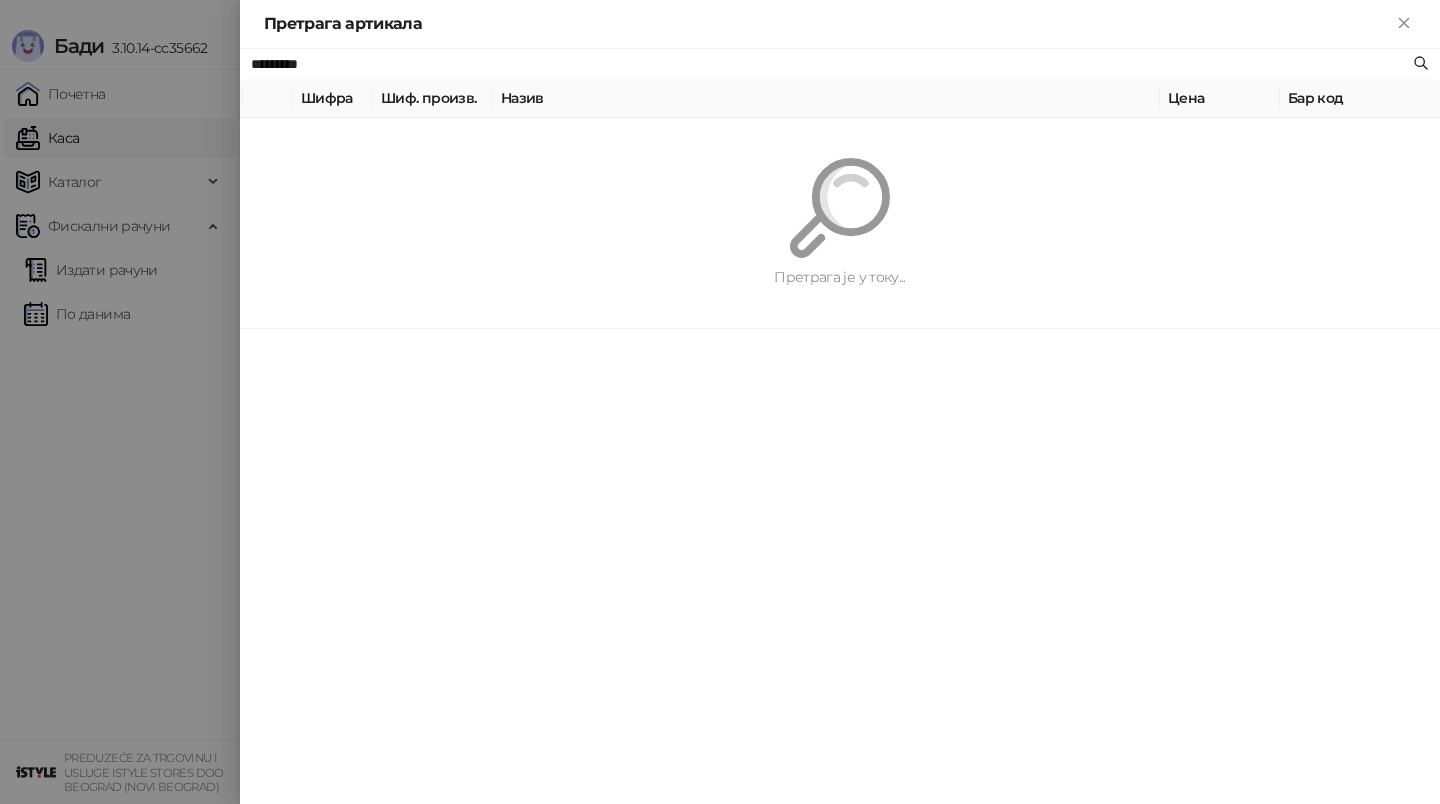 paste on "***" 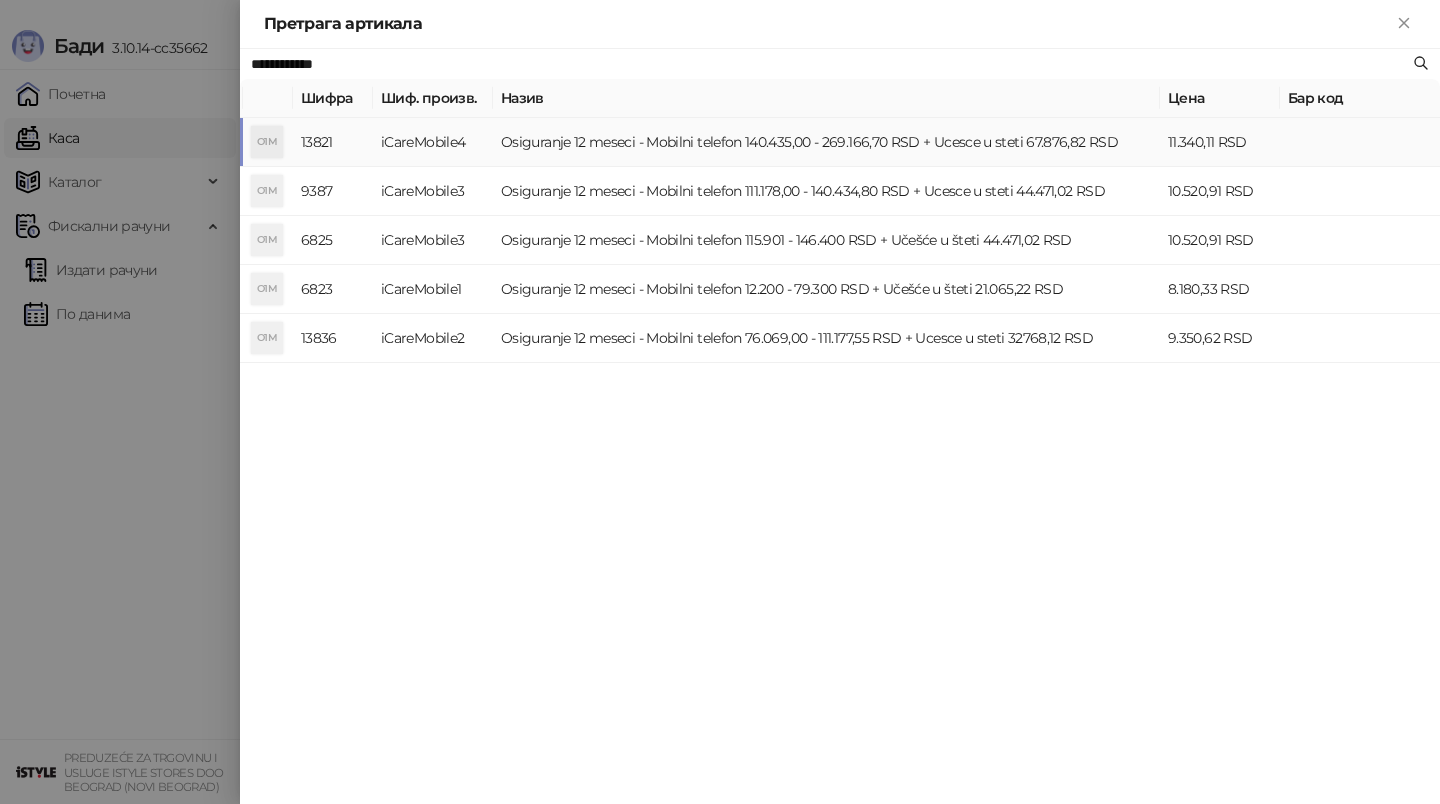 type on "**********" 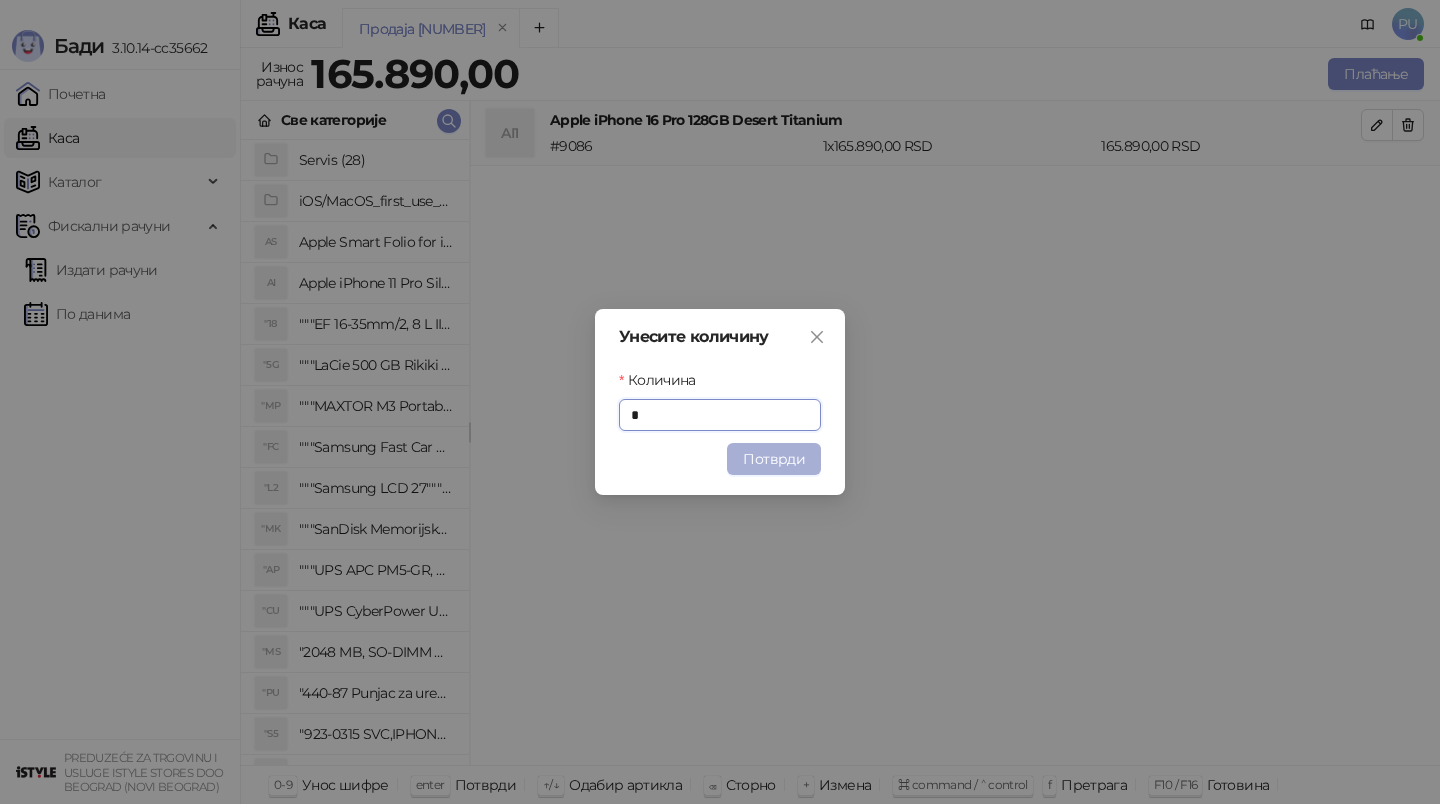 click on "Потврди" at bounding box center (774, 459) 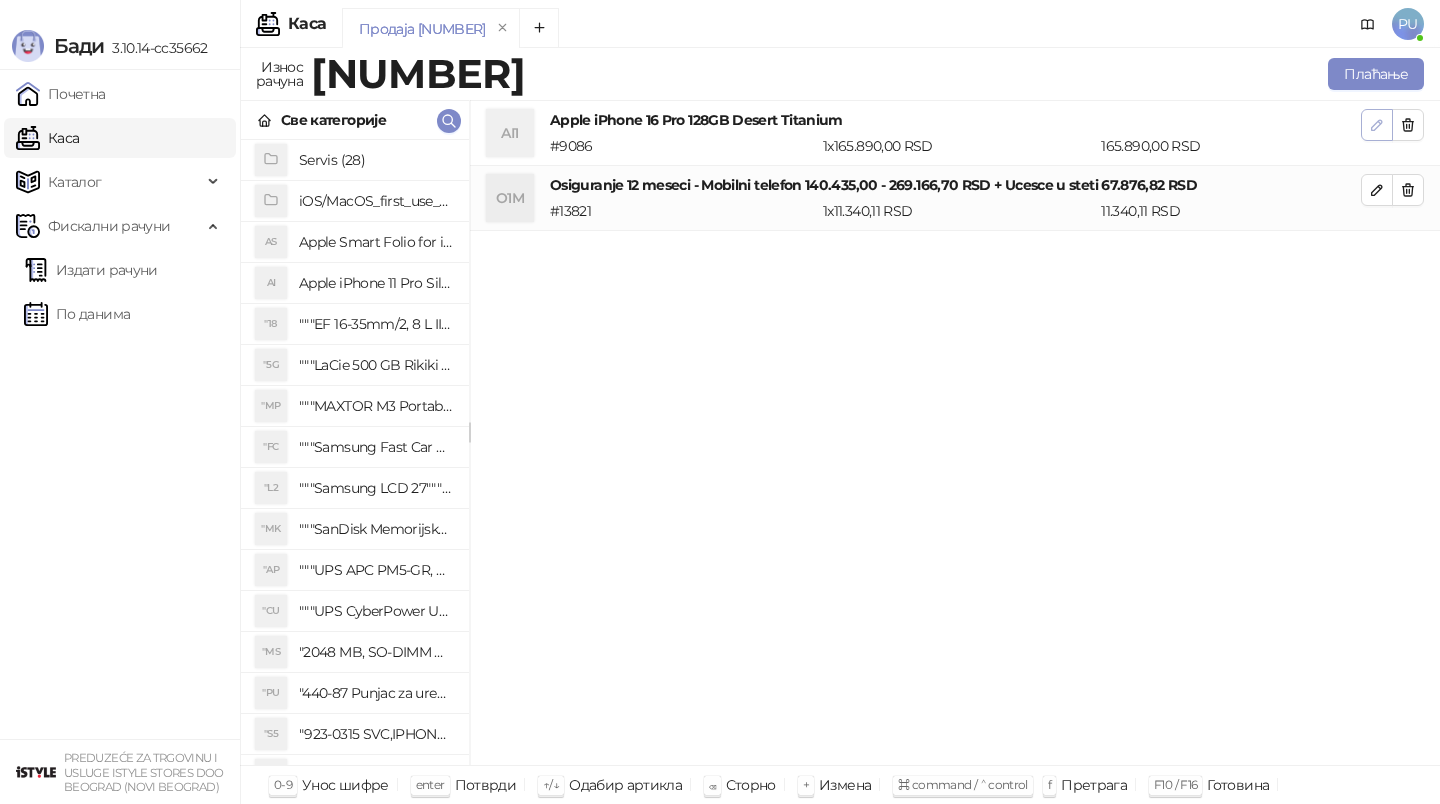 click at bounding box center [1377, 125] 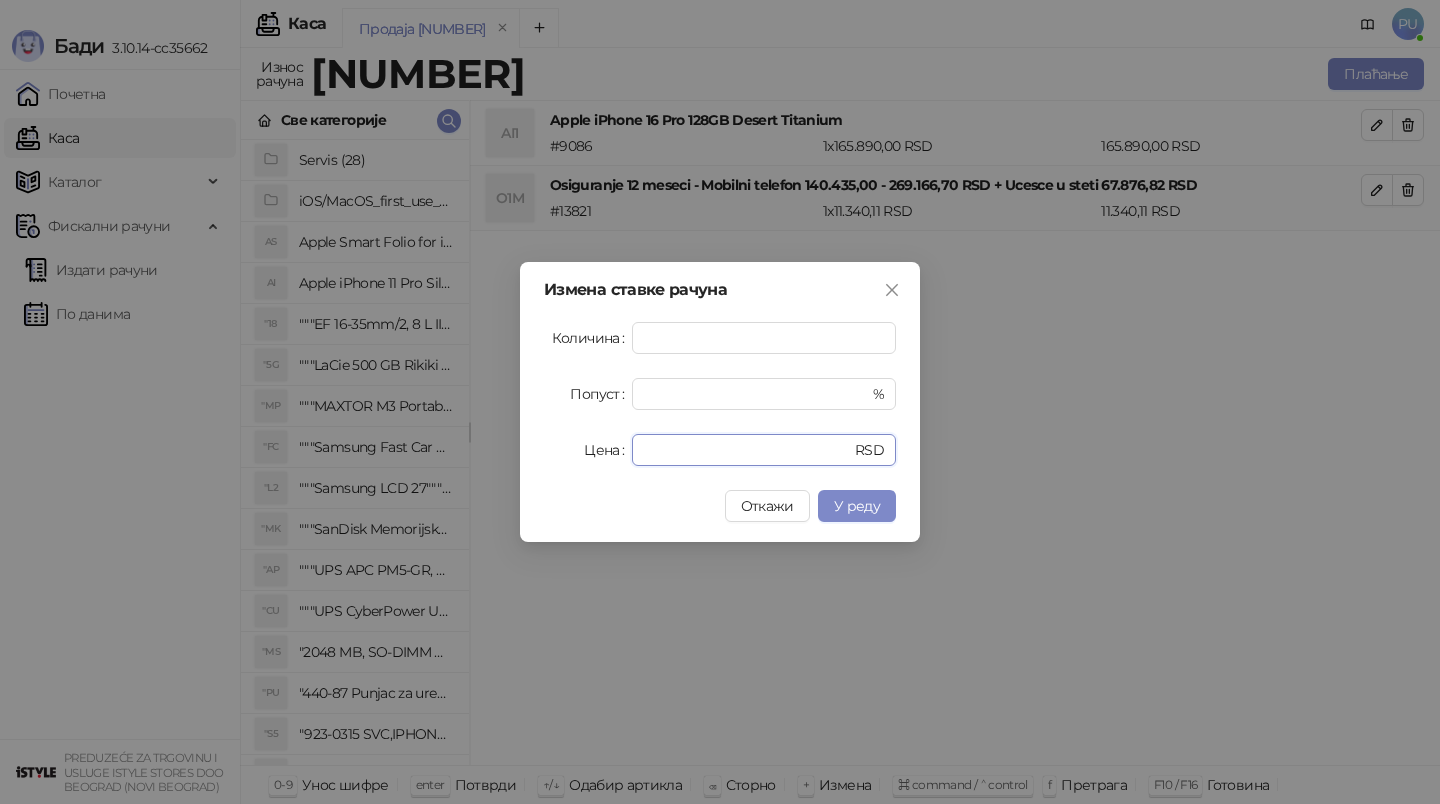 drag, startPoint x: 730, startPoint y: 456, endPoint x: 416, endPoint y: 456, distance: 314 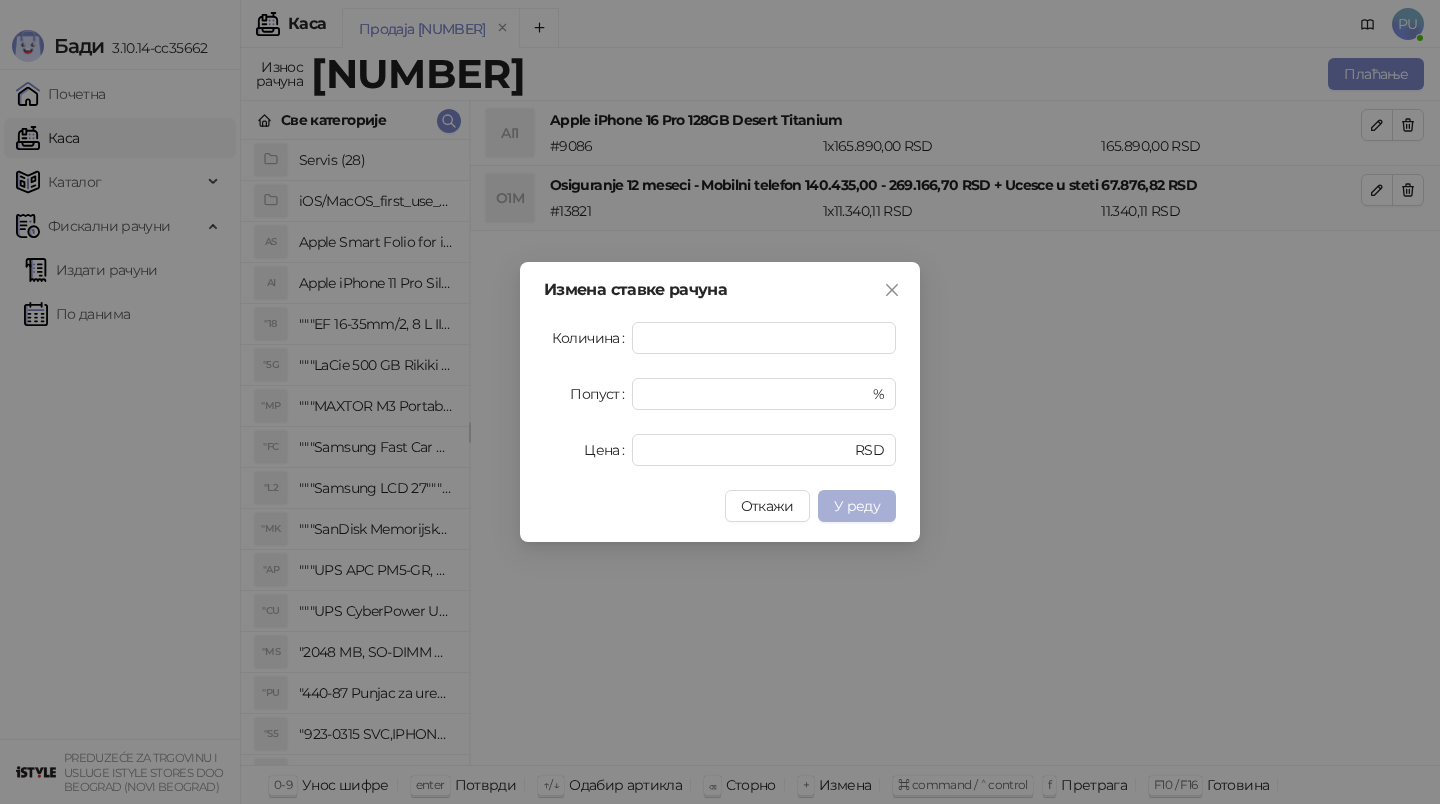 type on "******" 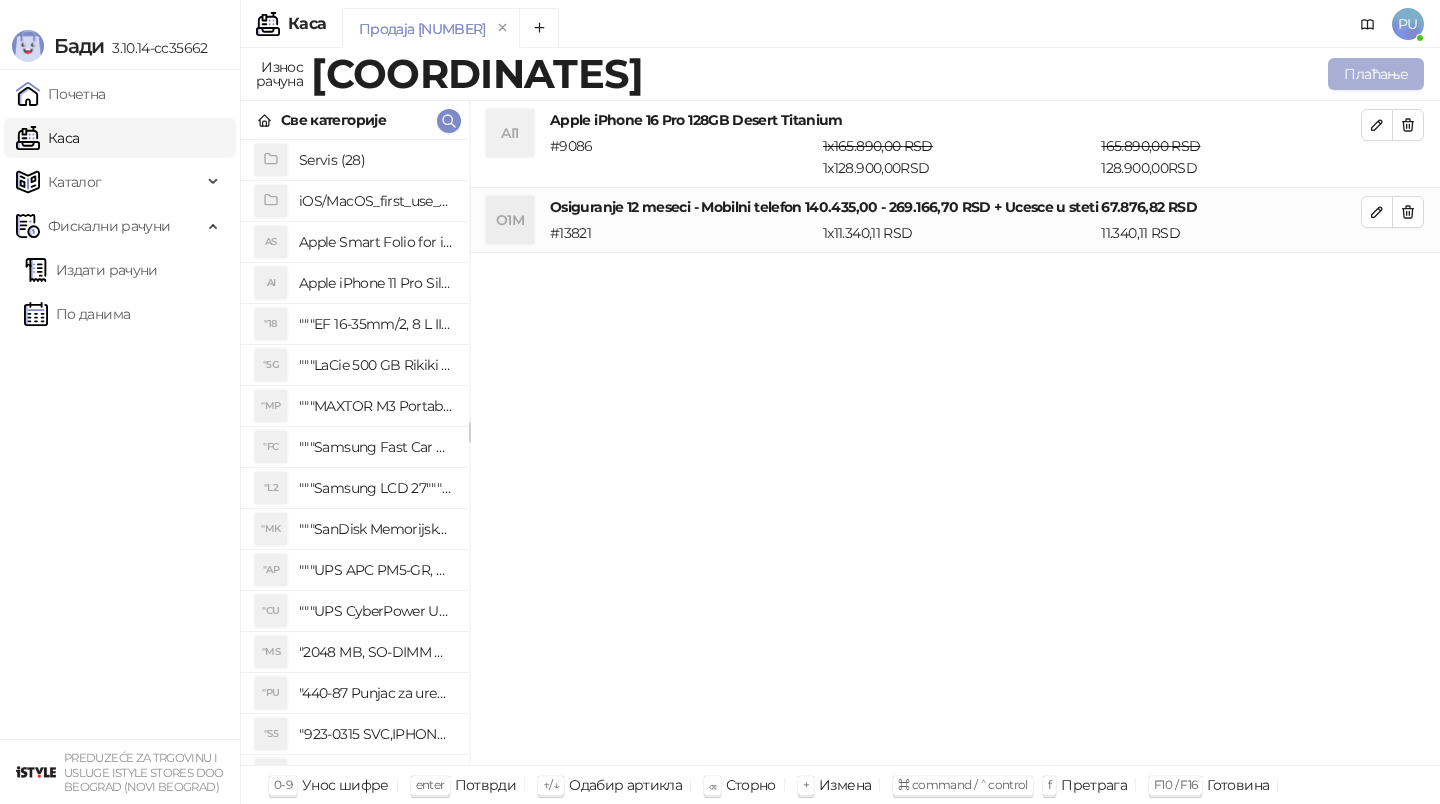 click on "Плаћање" at bounding box center (1376, 74) 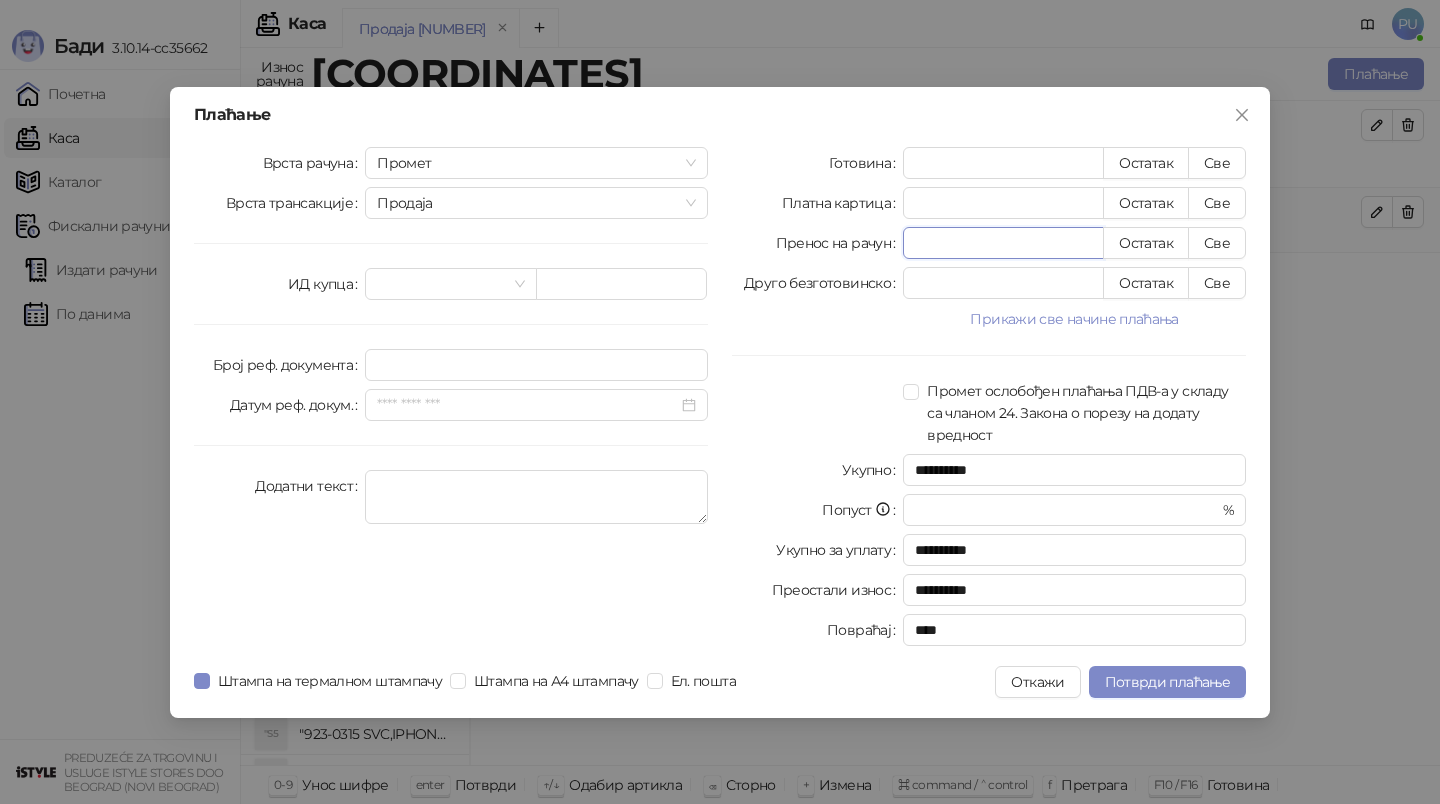 drag, startPoint x: 940, startPoint y: 243, endPoint x: 780, endPoint y: 243, distance: 160 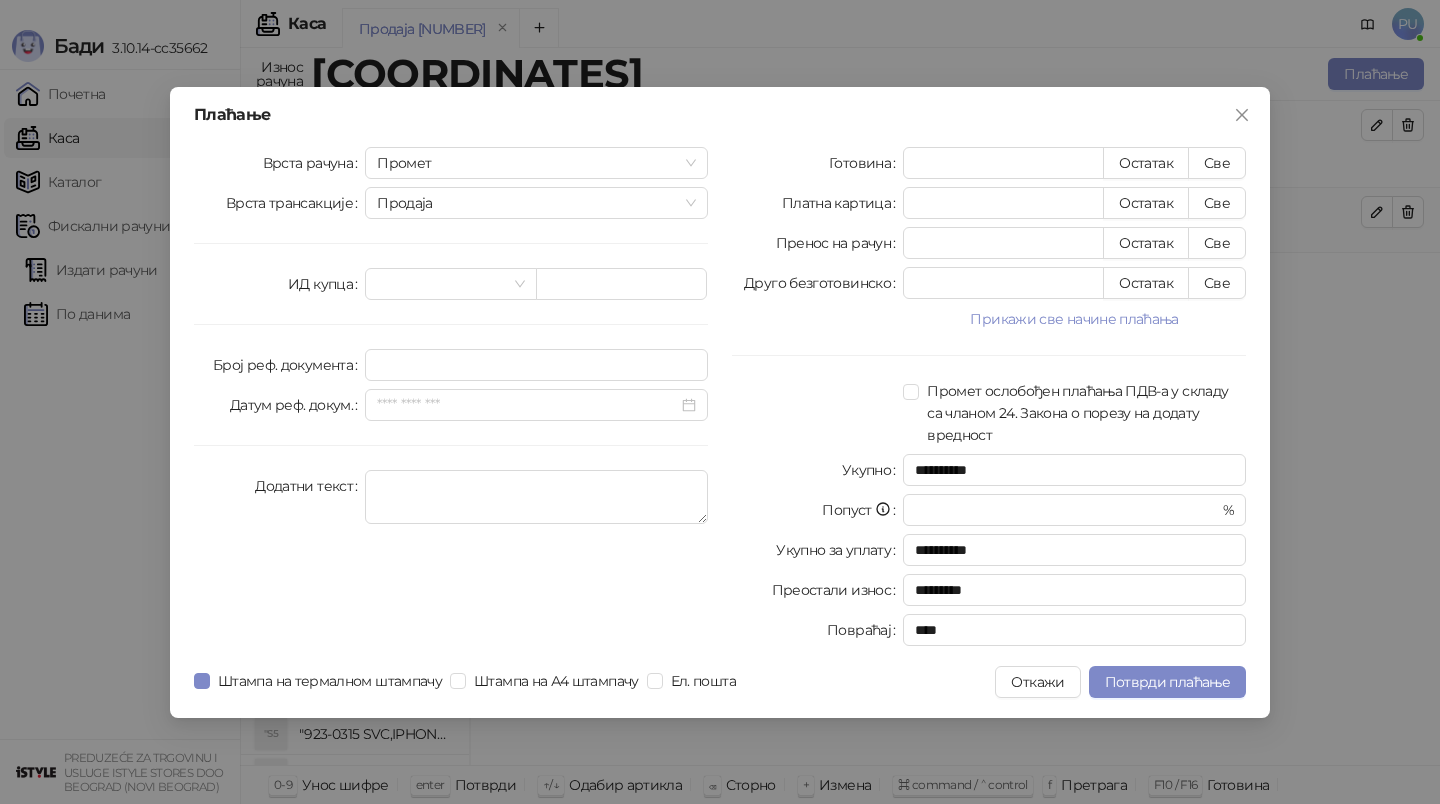 type on "******" 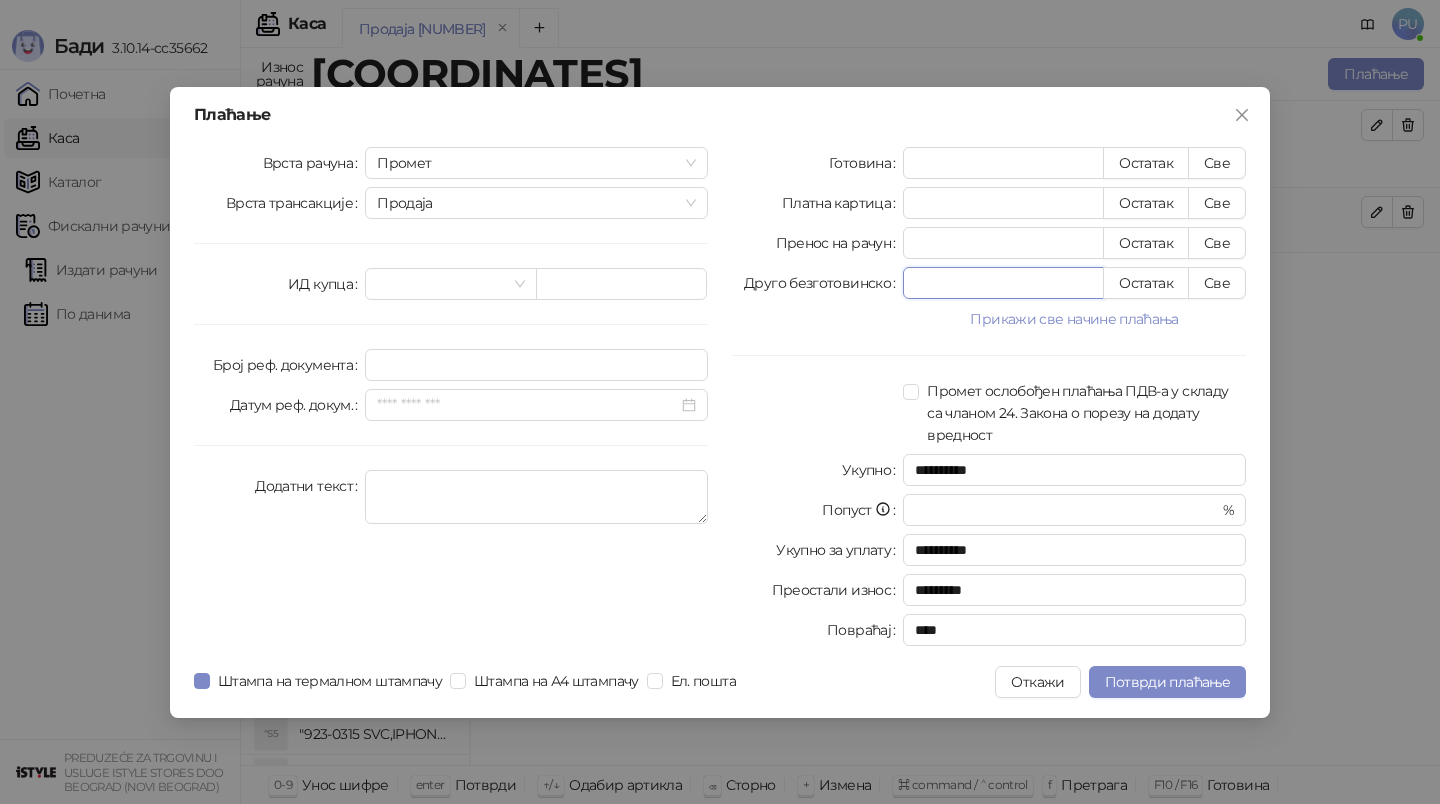drag, startPoint x: 943, startPoint y: 283, endPoint x: 786, endPoint y: 283, distance: 157 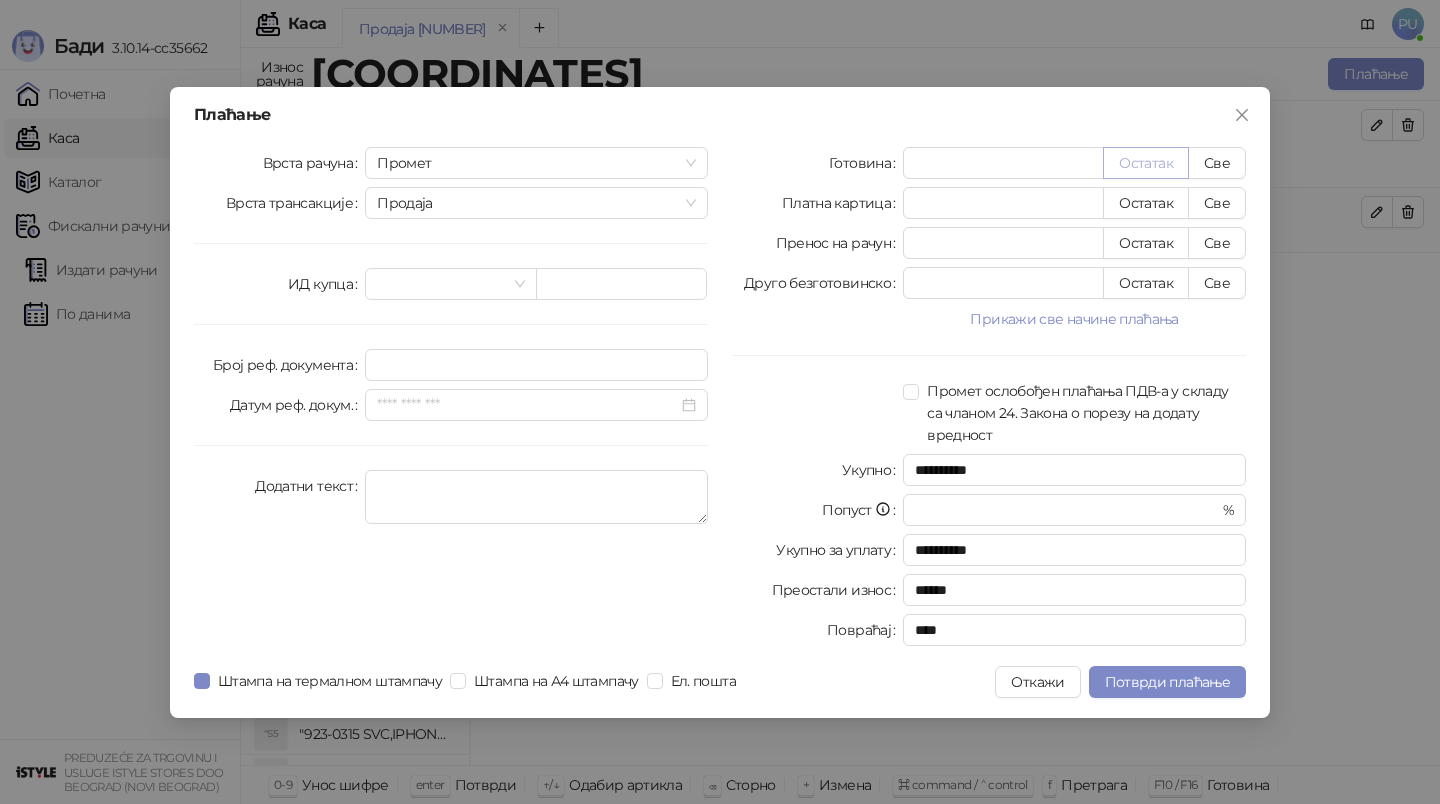 type on "*****" 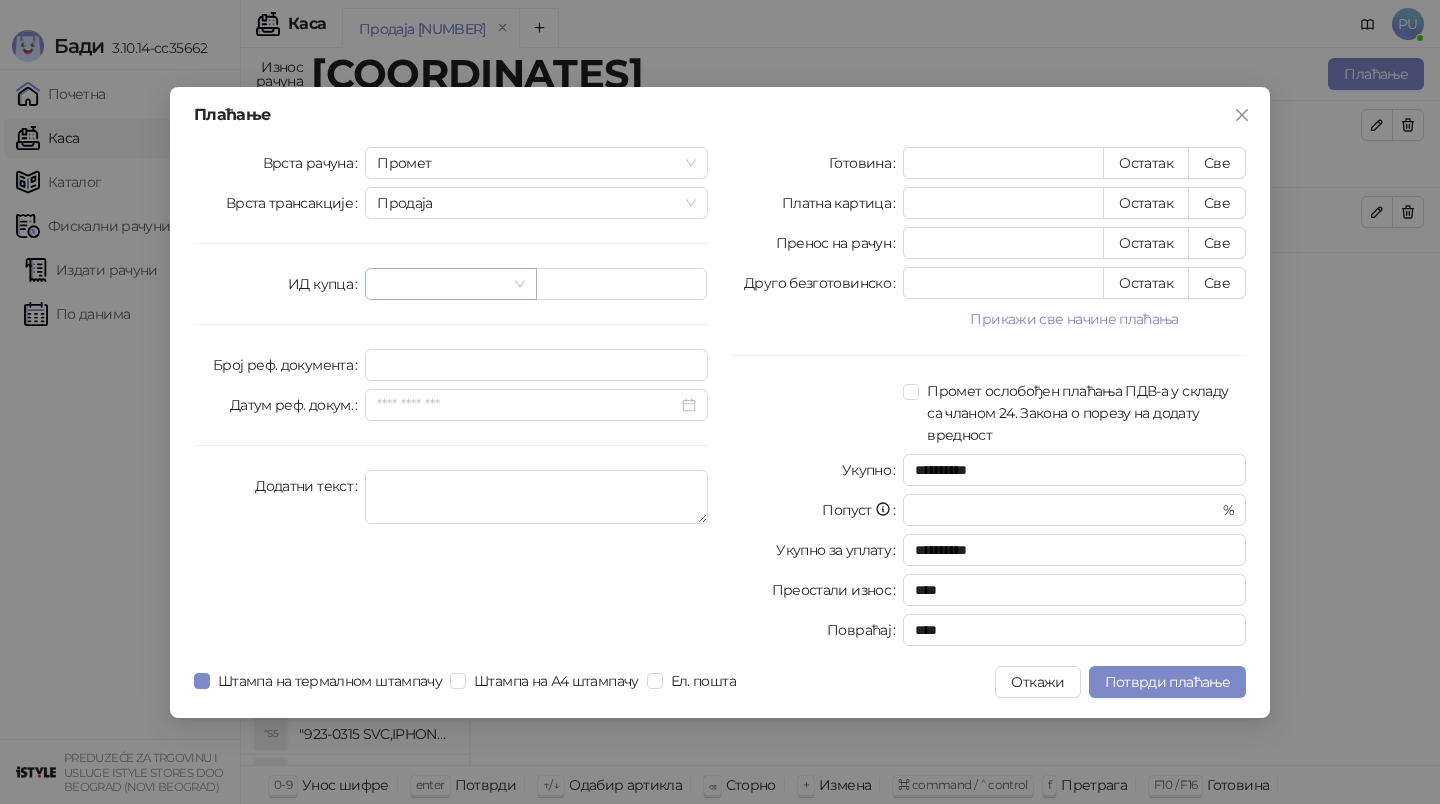 click at bounding box center [441, 284] 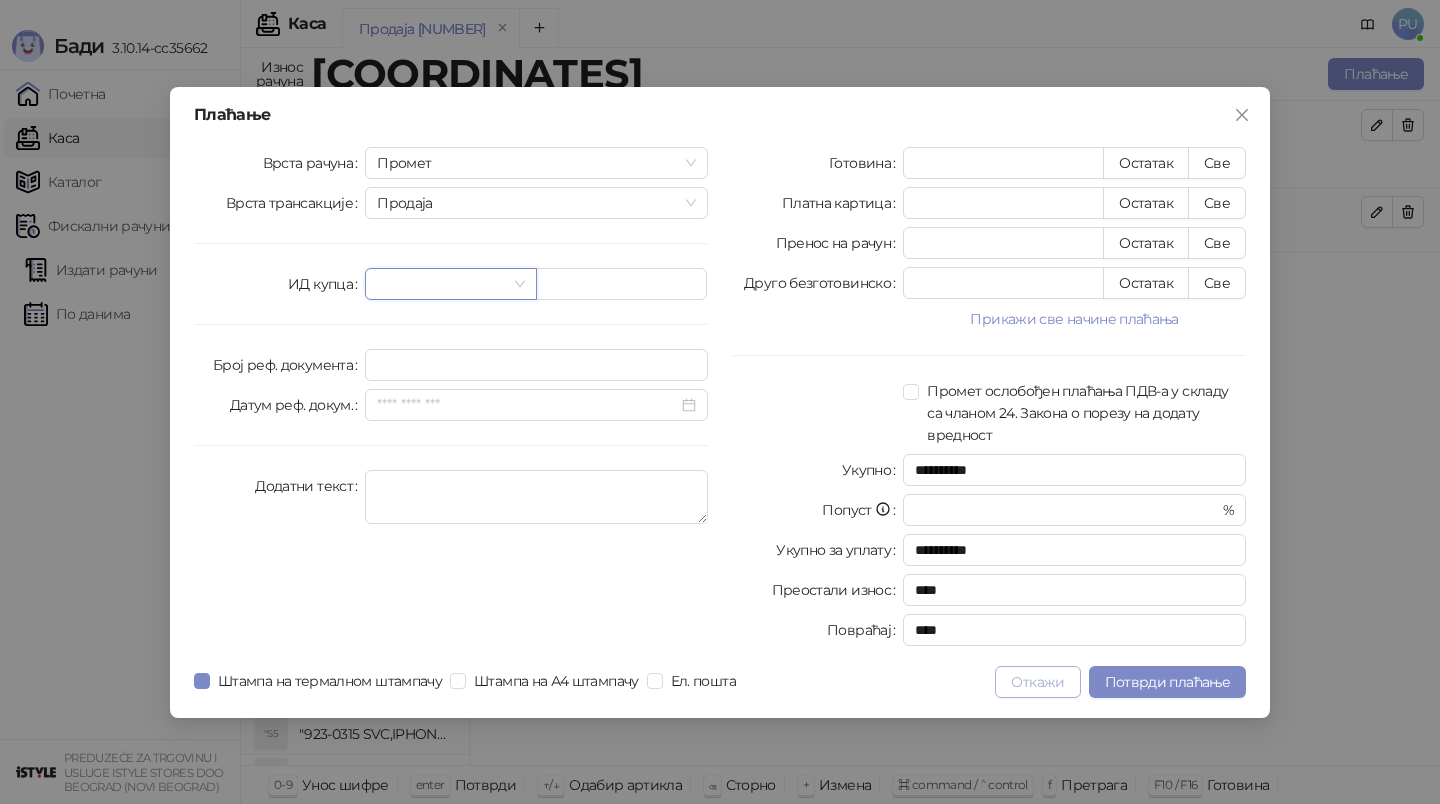 click on "Откажи" at bounding box center (1037, 682) 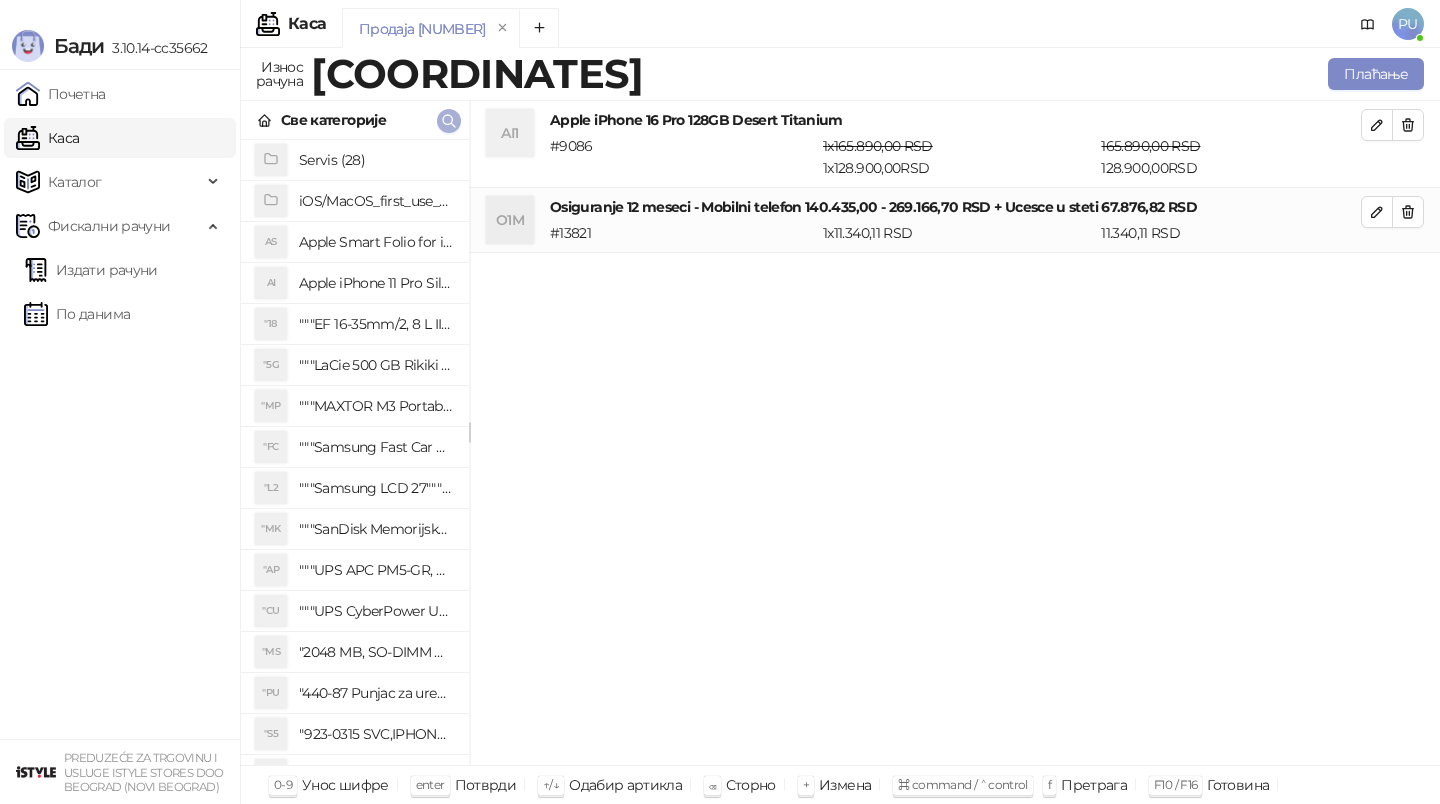 click 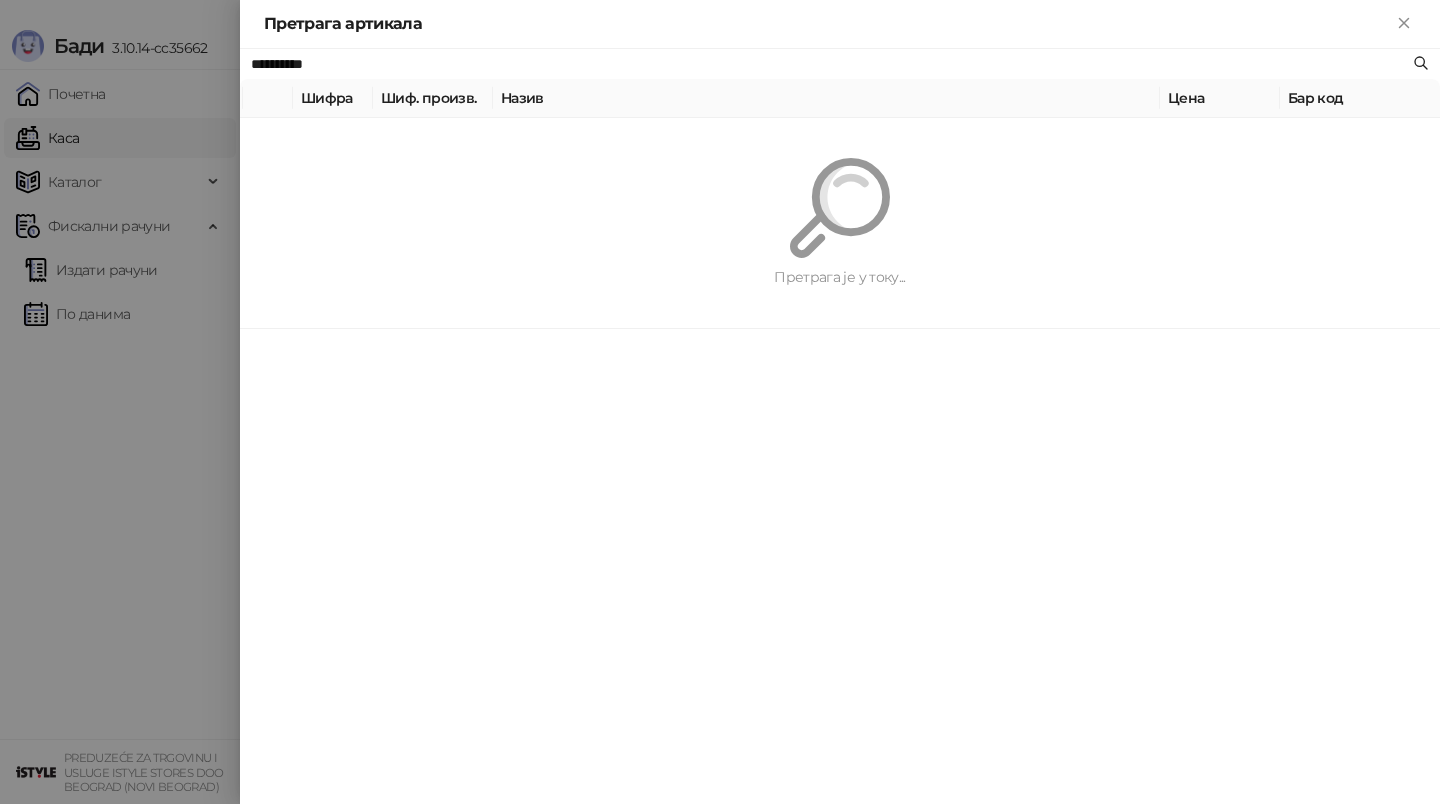 type on "**********" 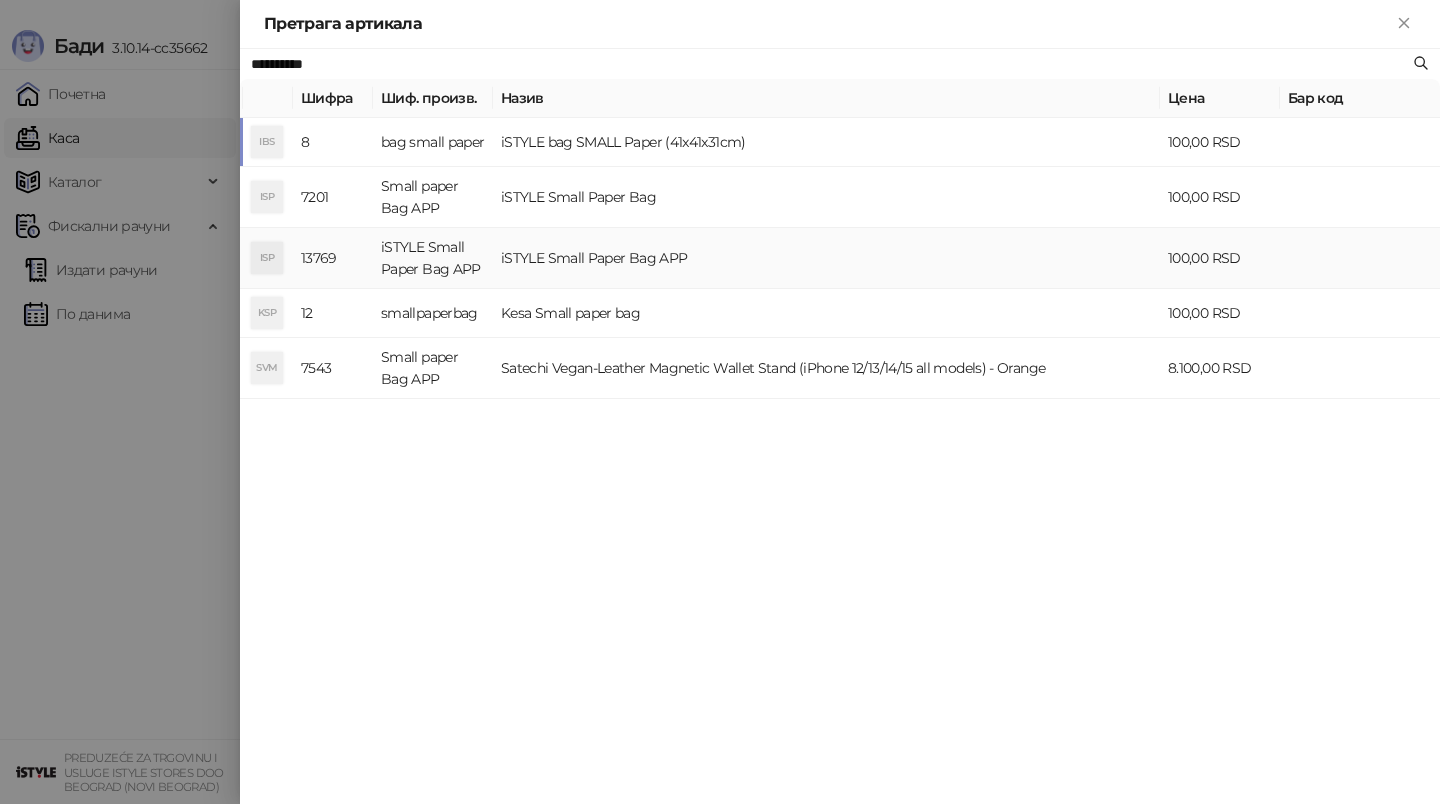 click on "iSTYLE Small Paper Bag APP" at bounding box center [826, 258] 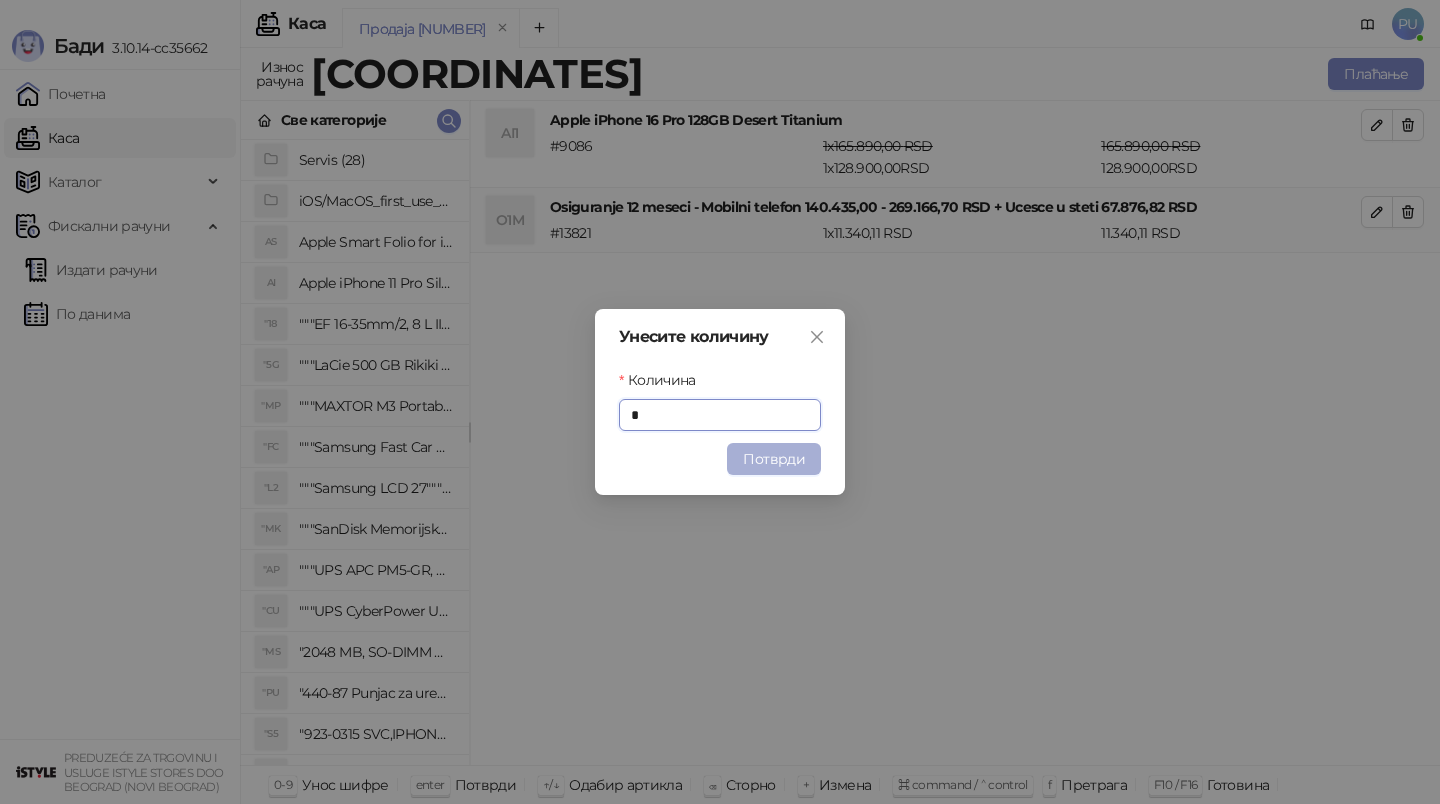 click on "Потврди" at bounding box center [774, 459] 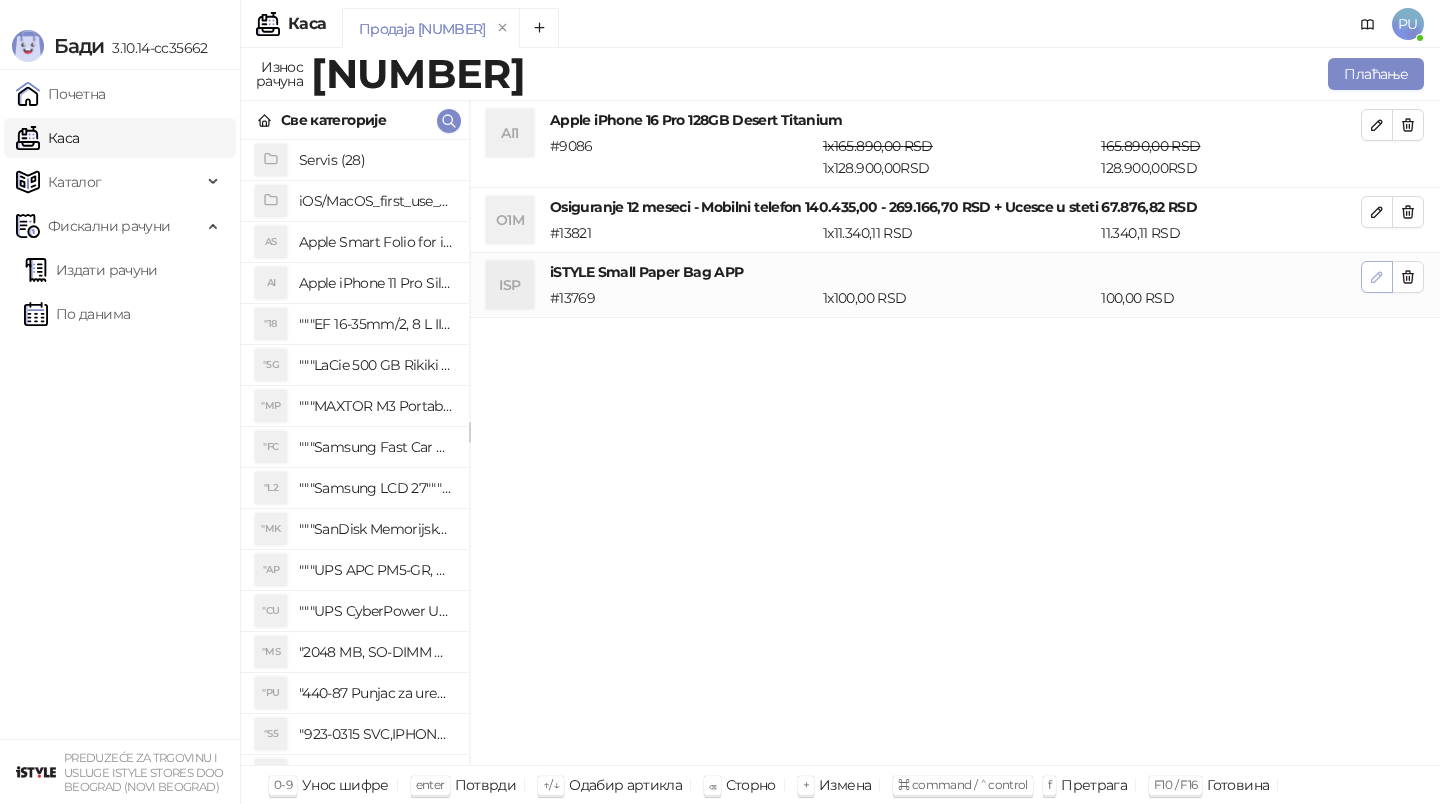 click at bounding box center (1377, 277) 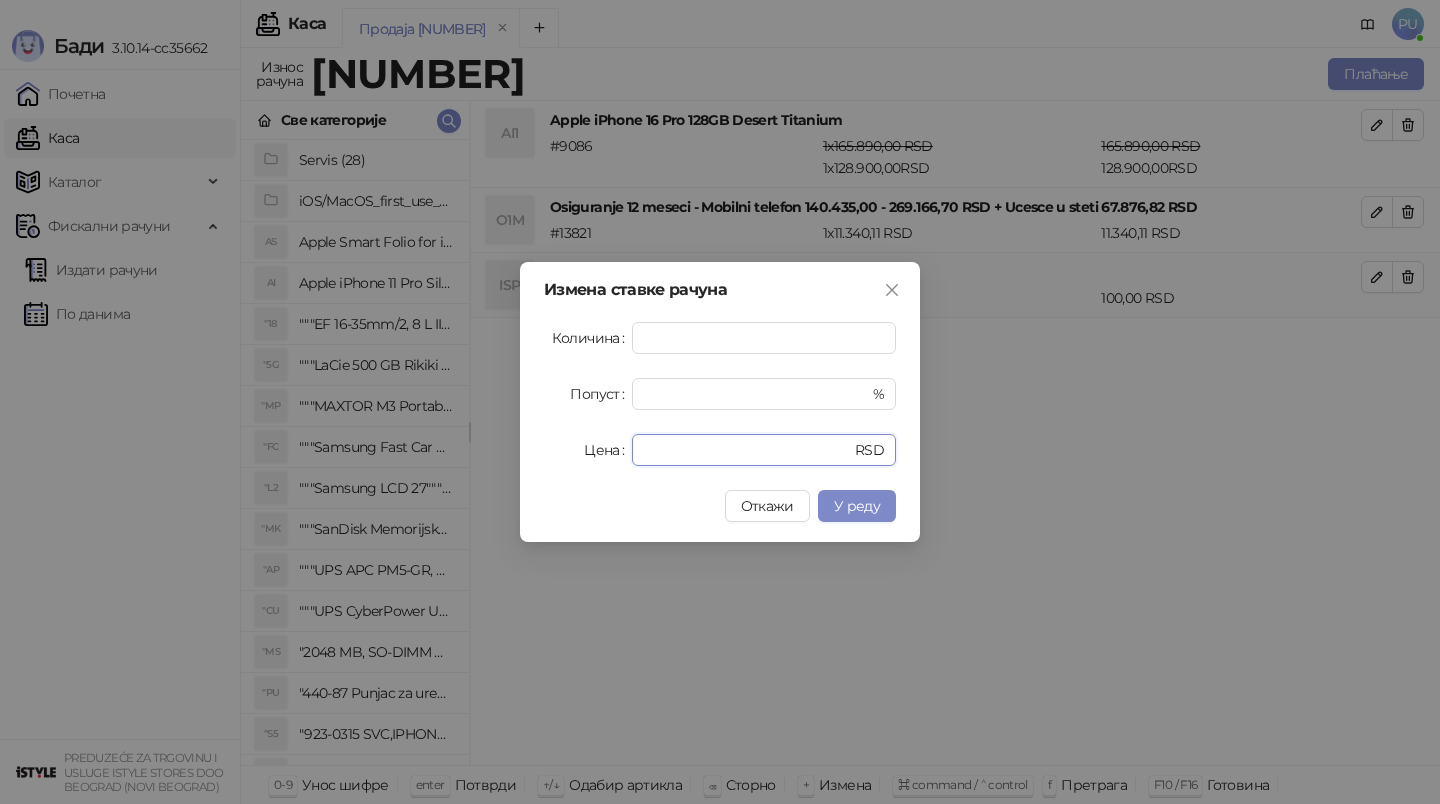 drag, startPoint x: 743, startPoint y: 454, endPoint x: 450, endPoint y: 454, distance: 293 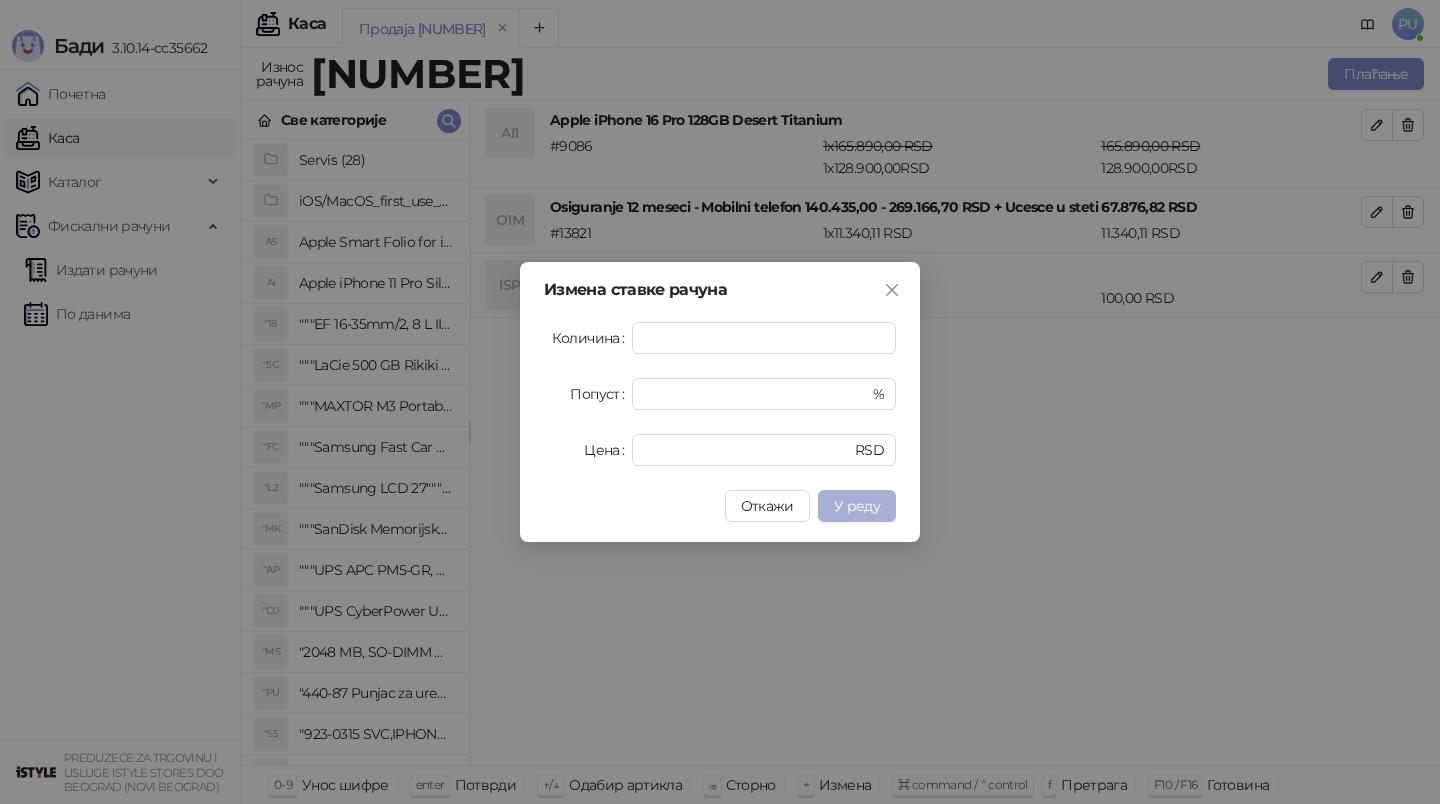 click on "У реду" at bounding box center [857, 506] 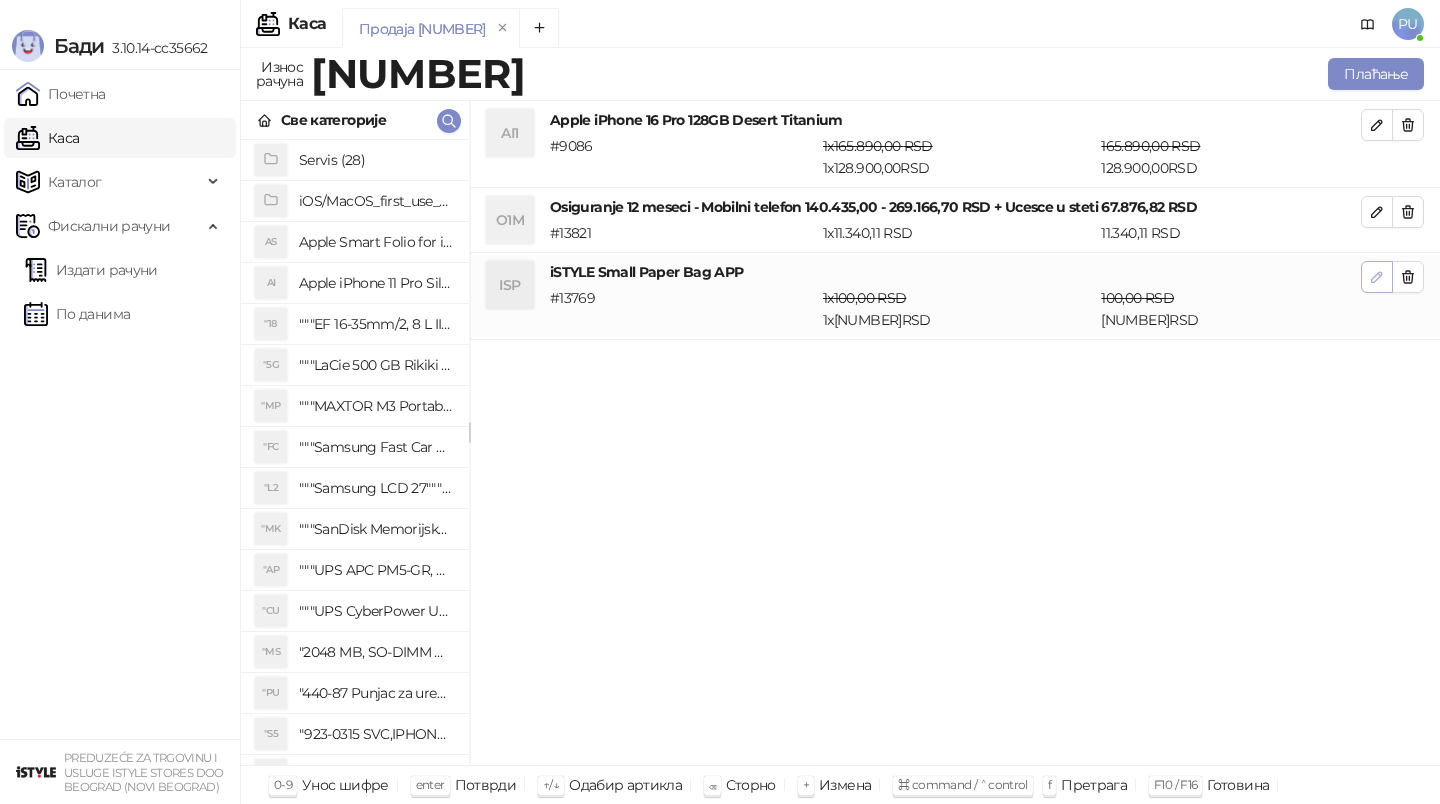click 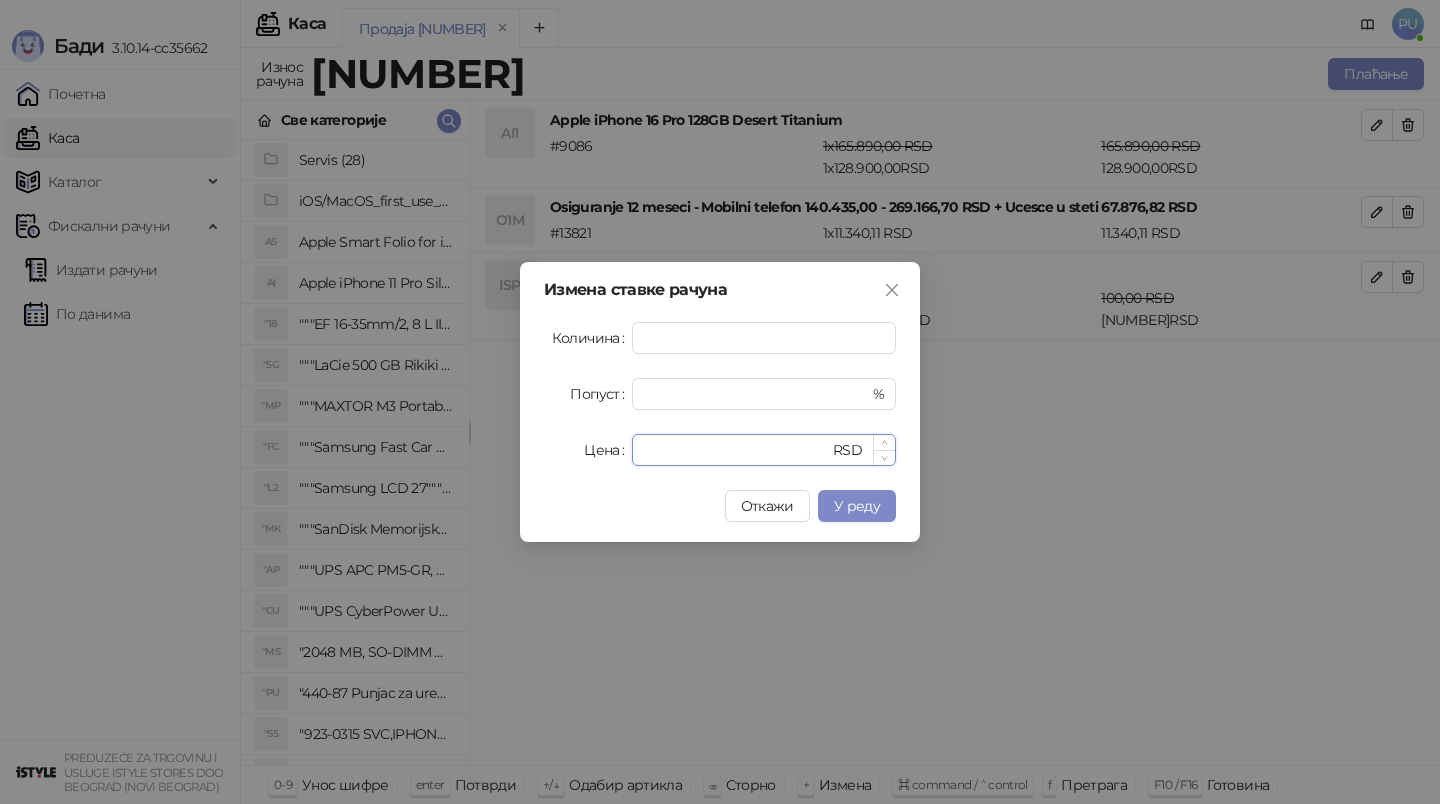 click on "*****" at bounding box center (736, 450) 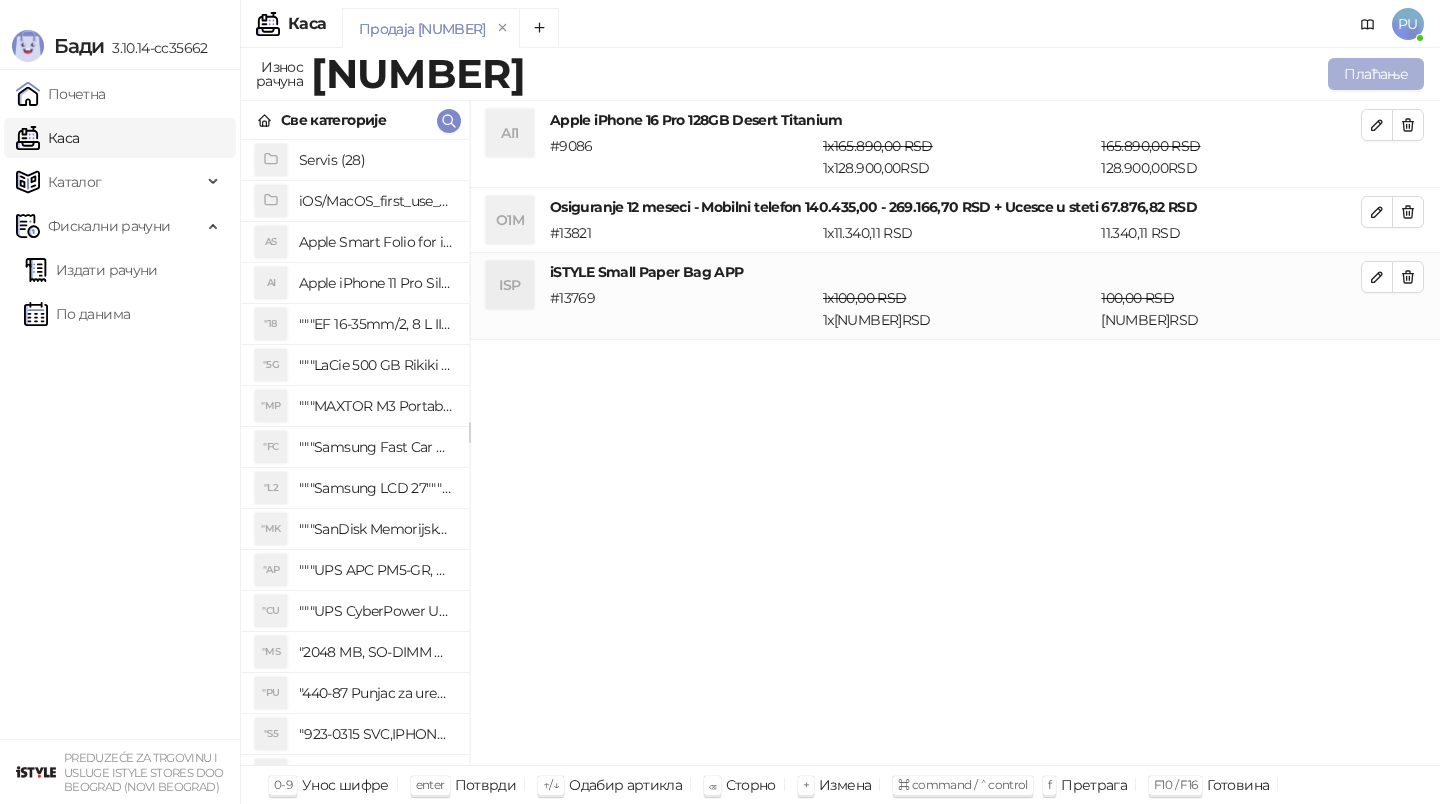 click on "Плаћање" at bounding box center [1376, 74] 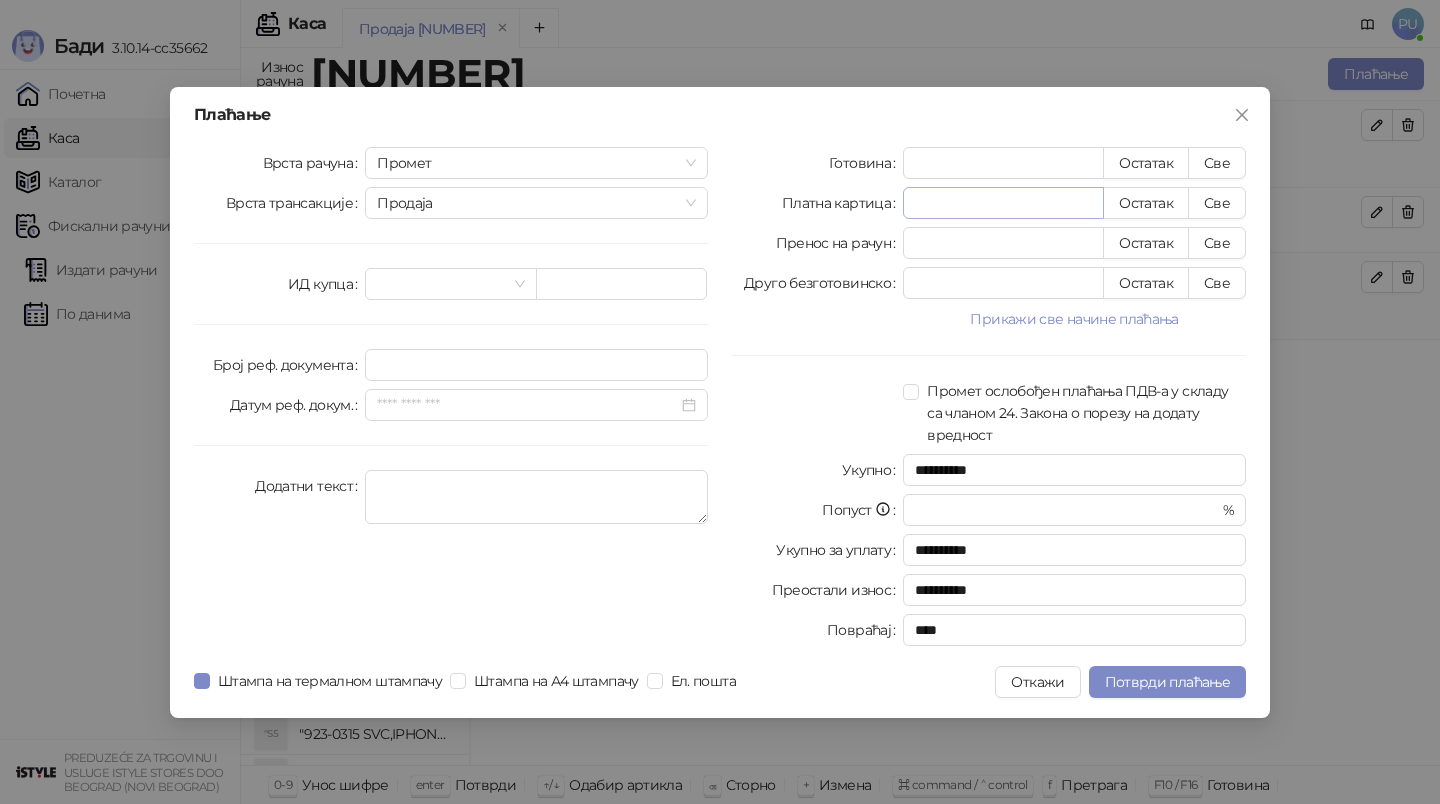 type on "*" 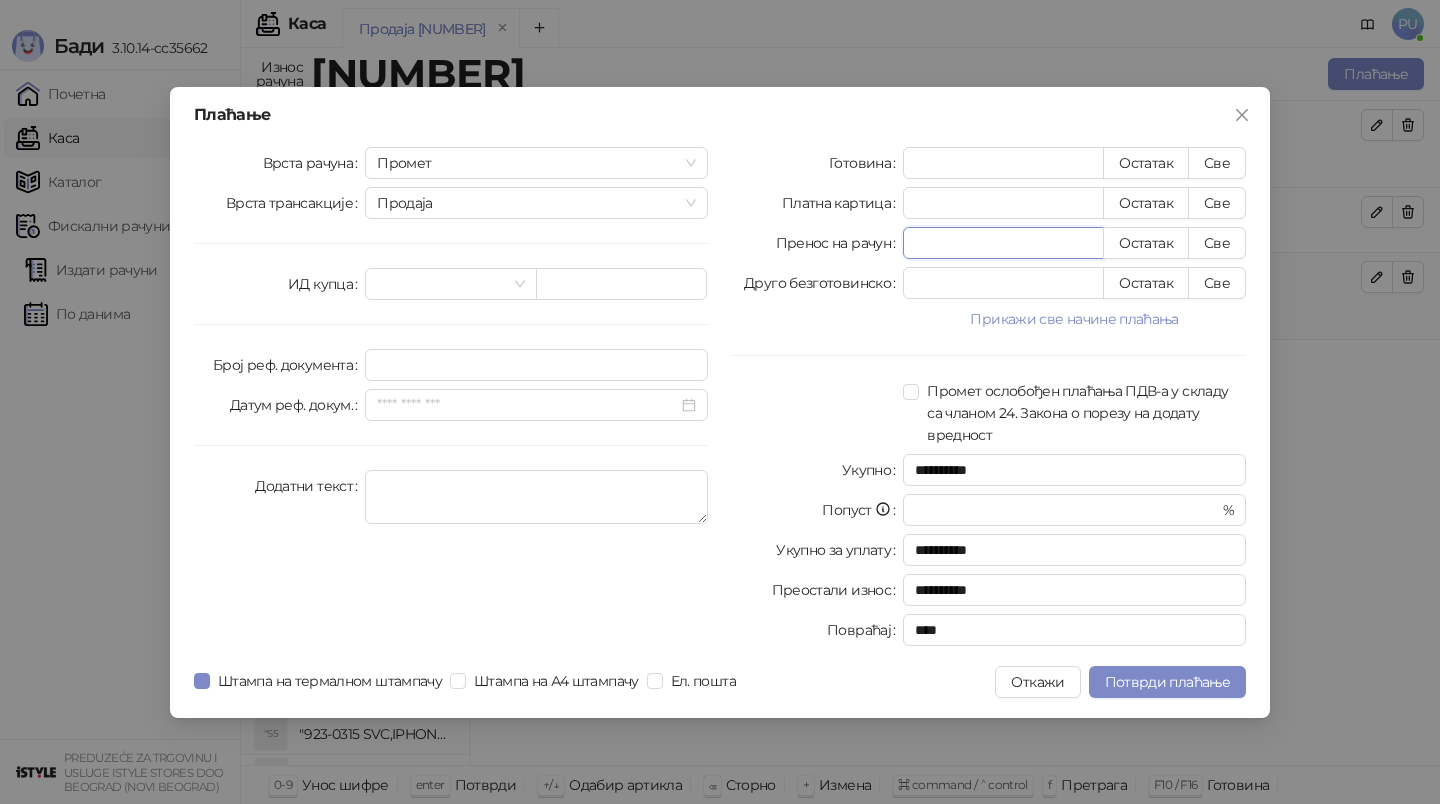 drag, startPoint x: 999, startPoint y: 242, endPoint x: 744, endPoint y: 242, distance: 255 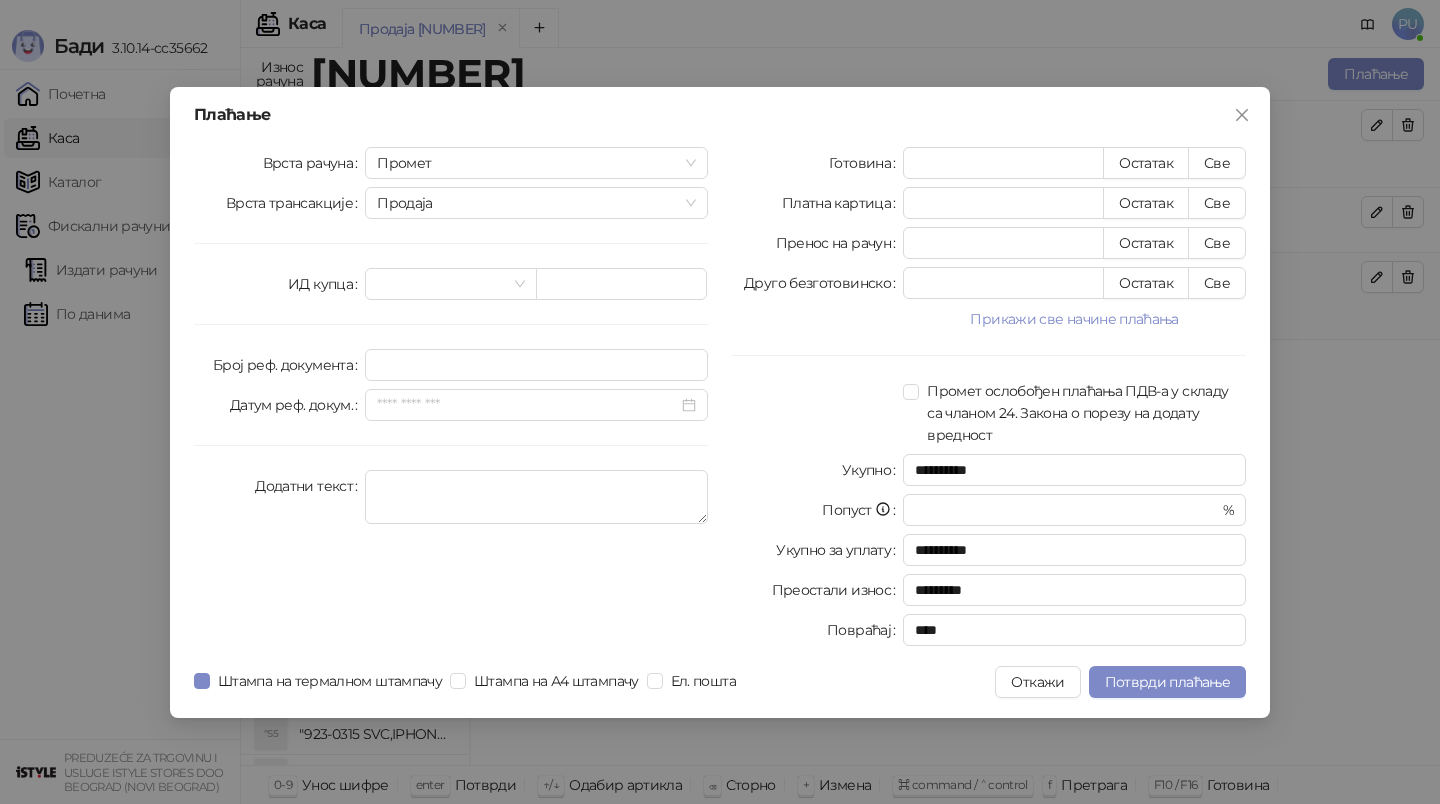 type on "******" 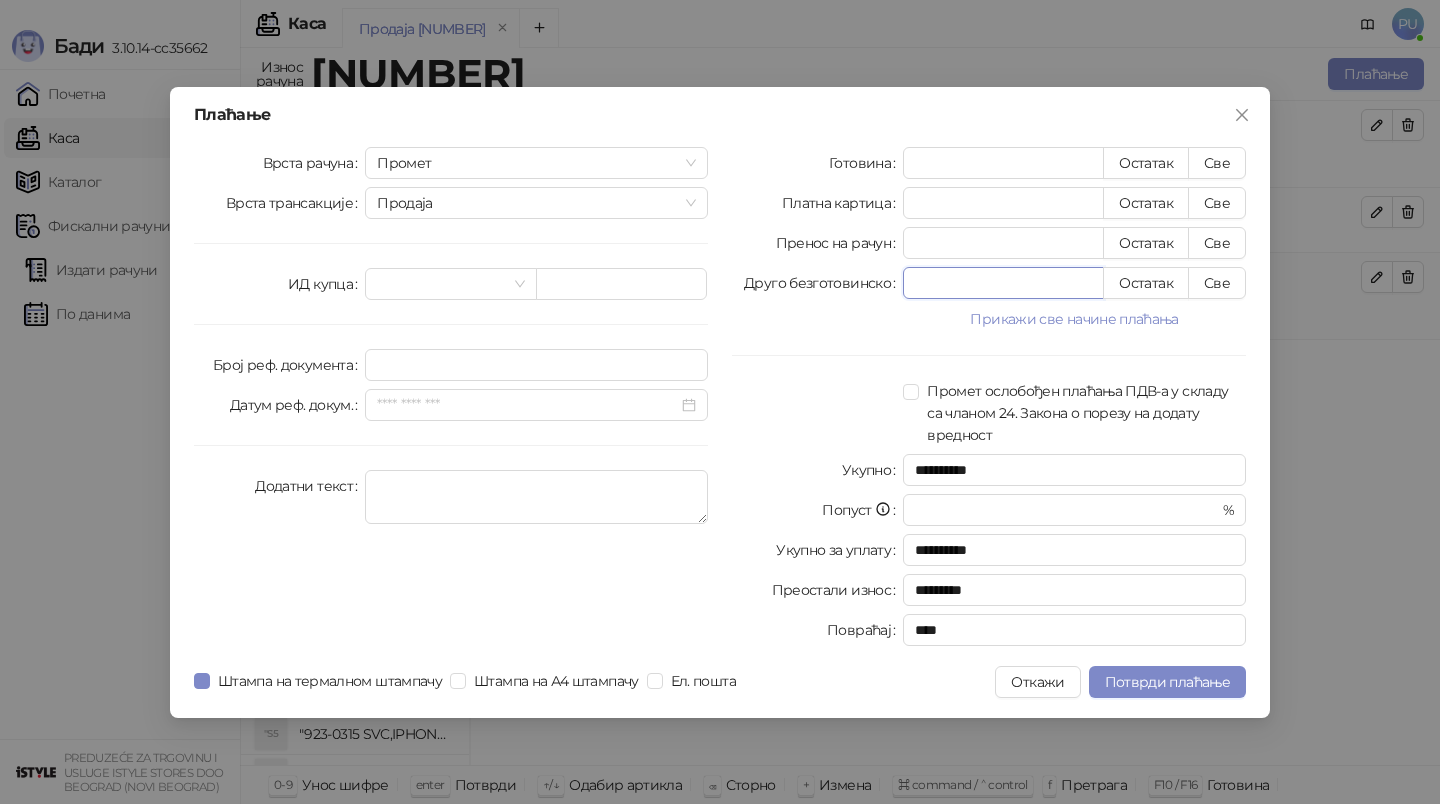 drag, startPoint x: 945, startPoint y: 286, endPoint x: 781, endPoint y: 286, distance: 164 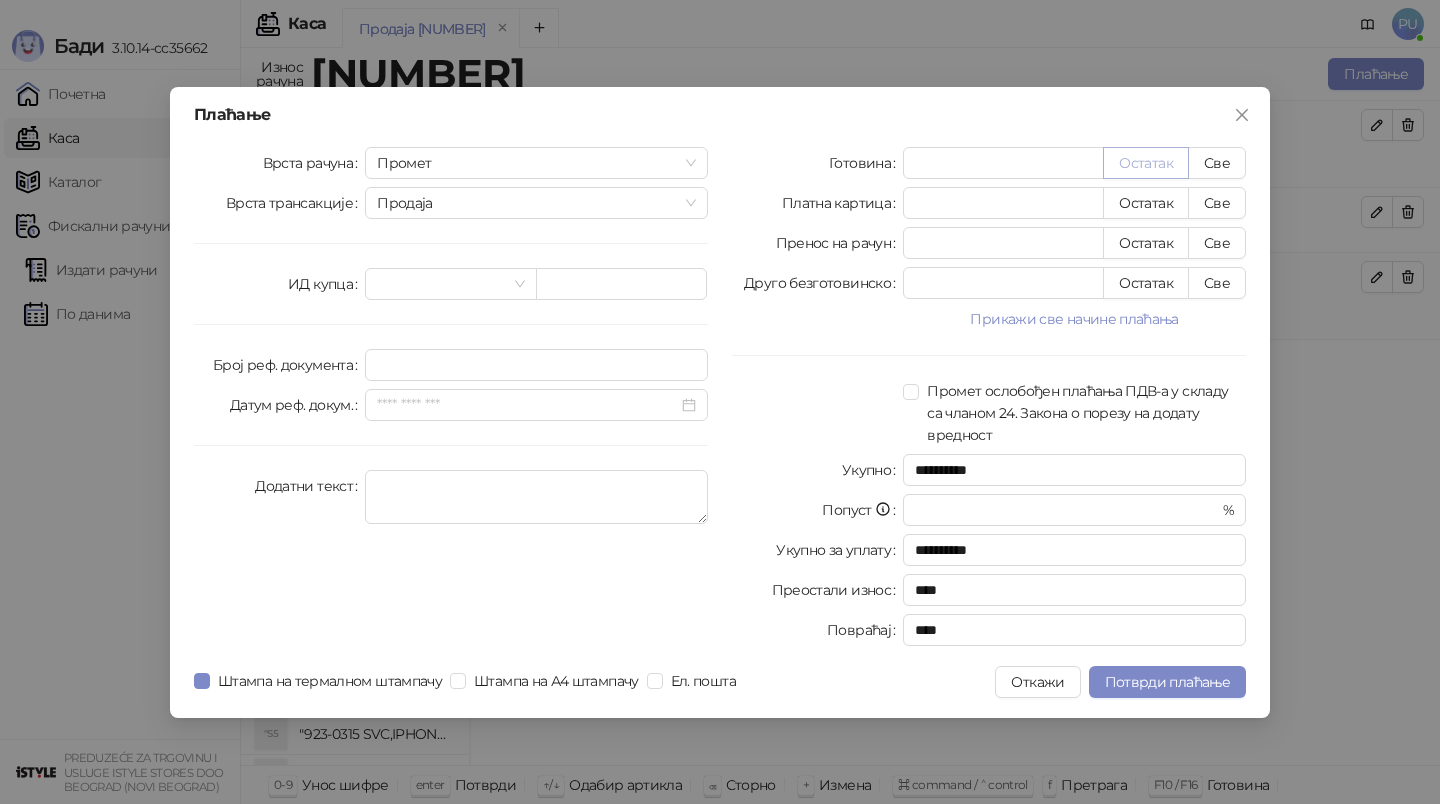 type on "*****" 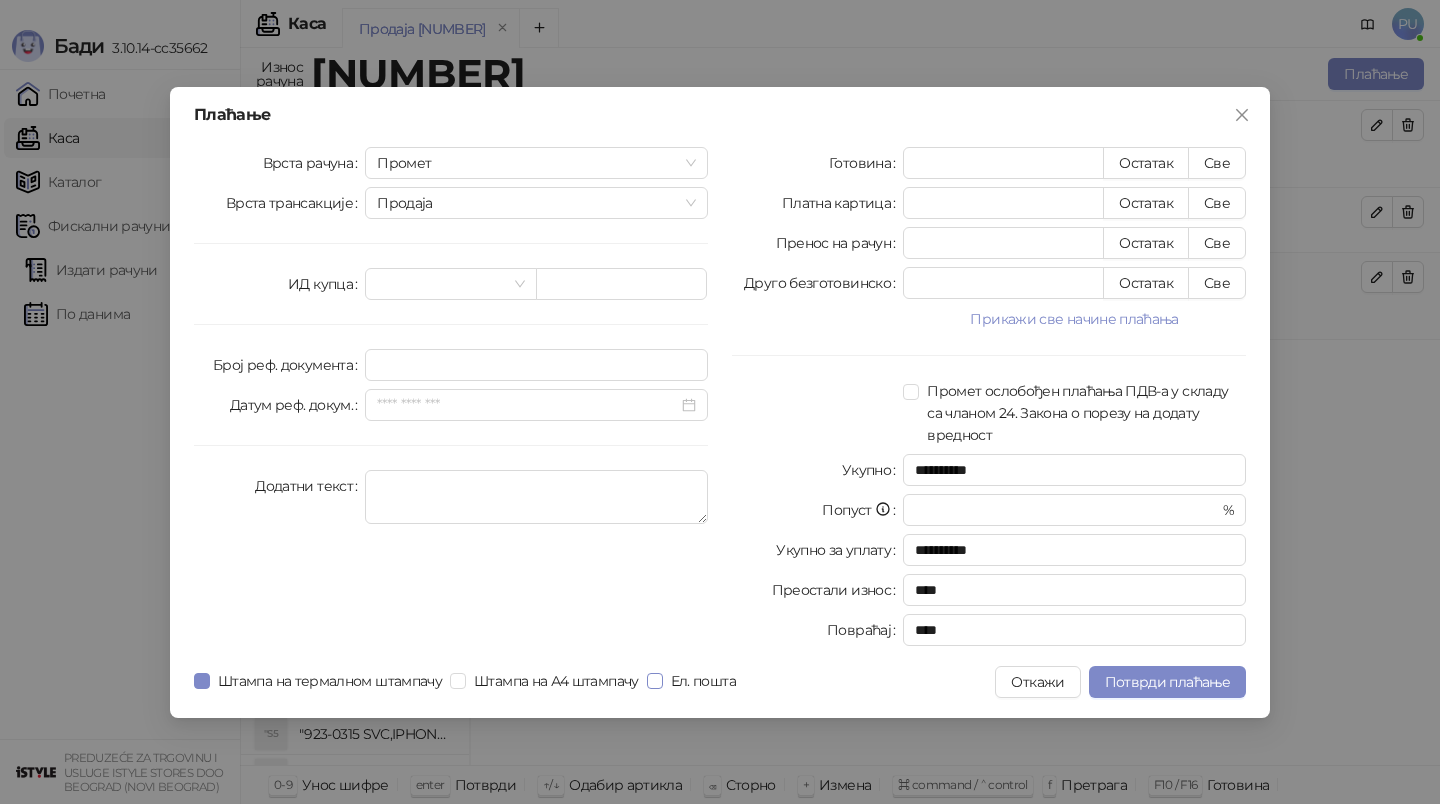 click on "Ел. пошта" at bounding box center (703, 681) 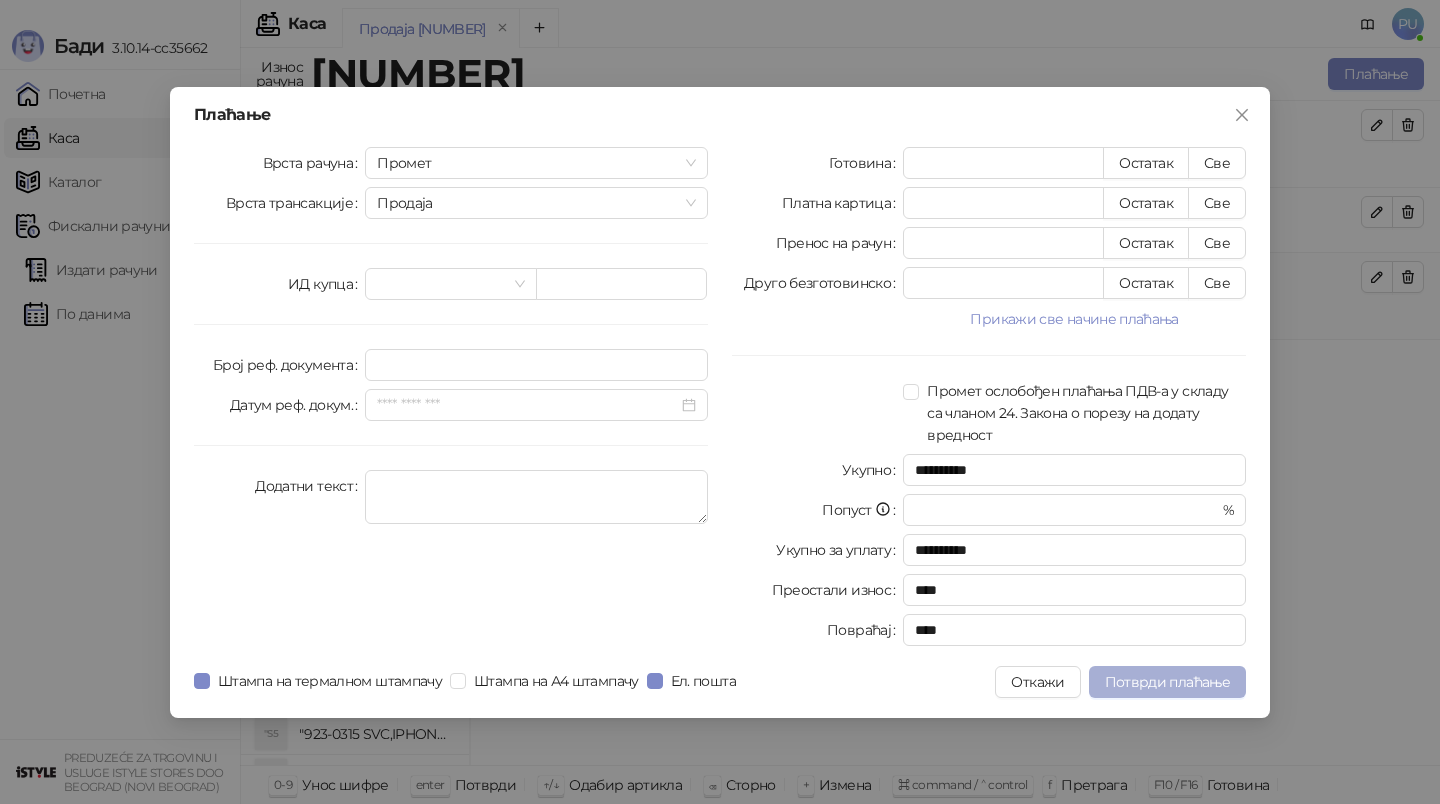 click on "Потврди плаћање" at bounding box center (1167, 682) 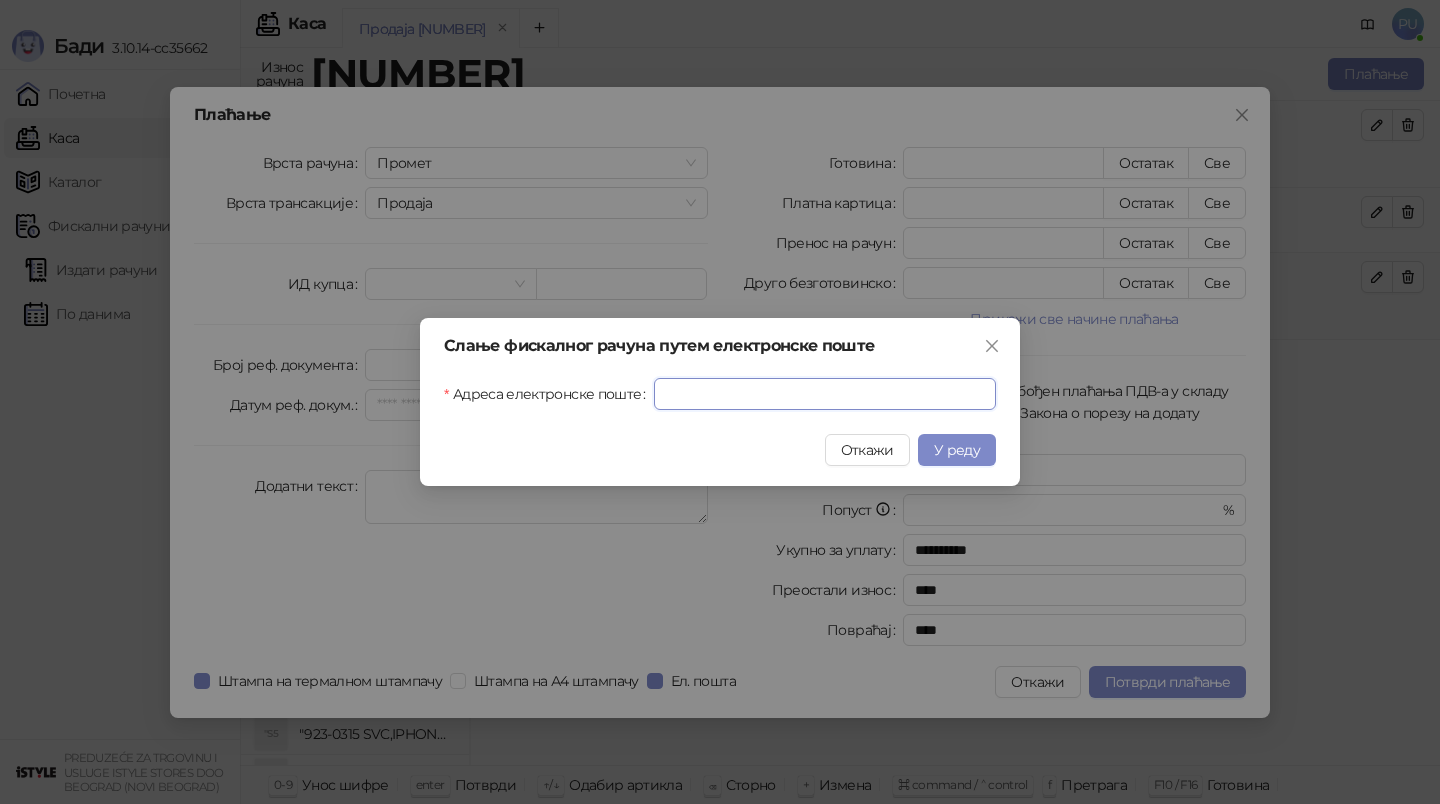 click on "Адреса електронске поште" at bounding box center (825, 394) 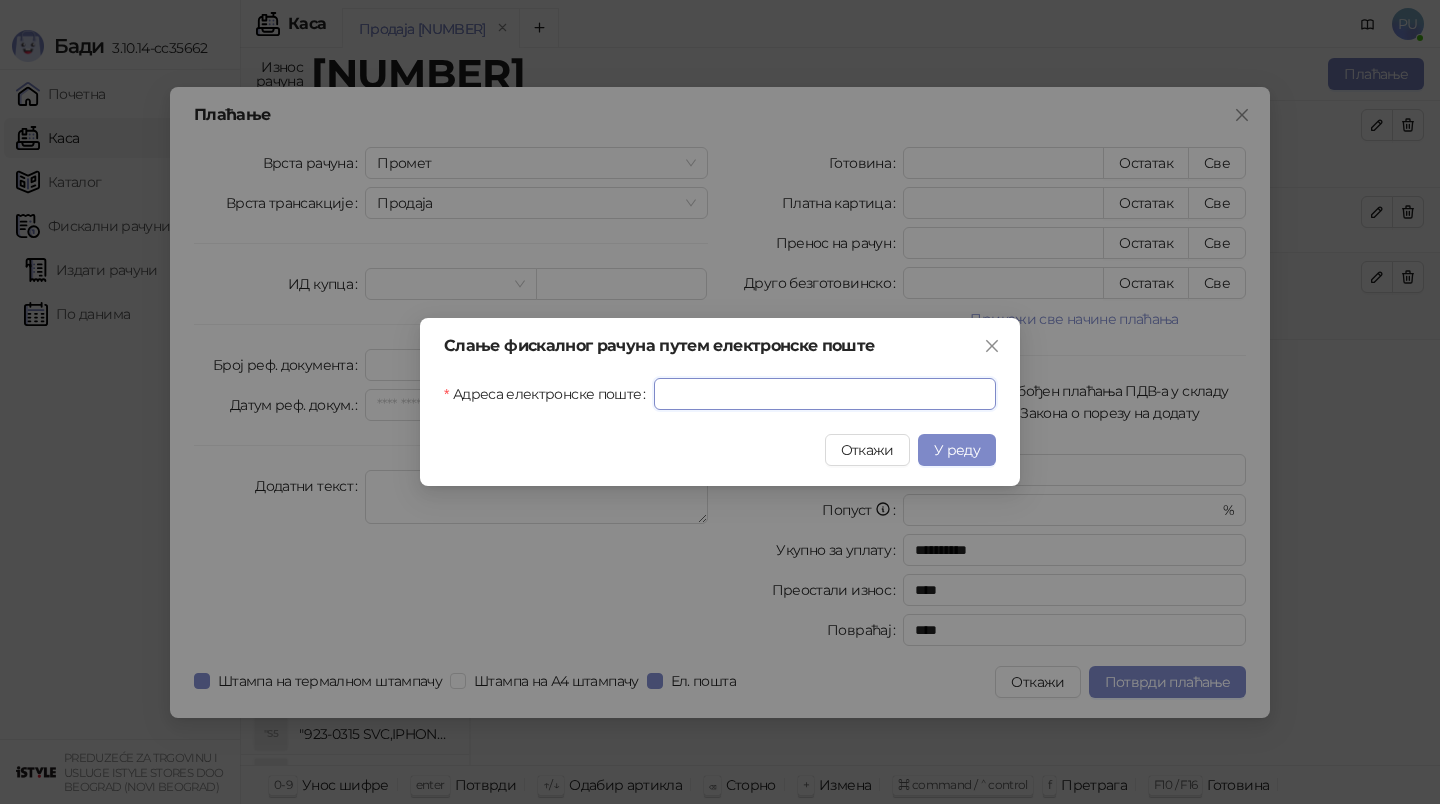 paste on "**********" 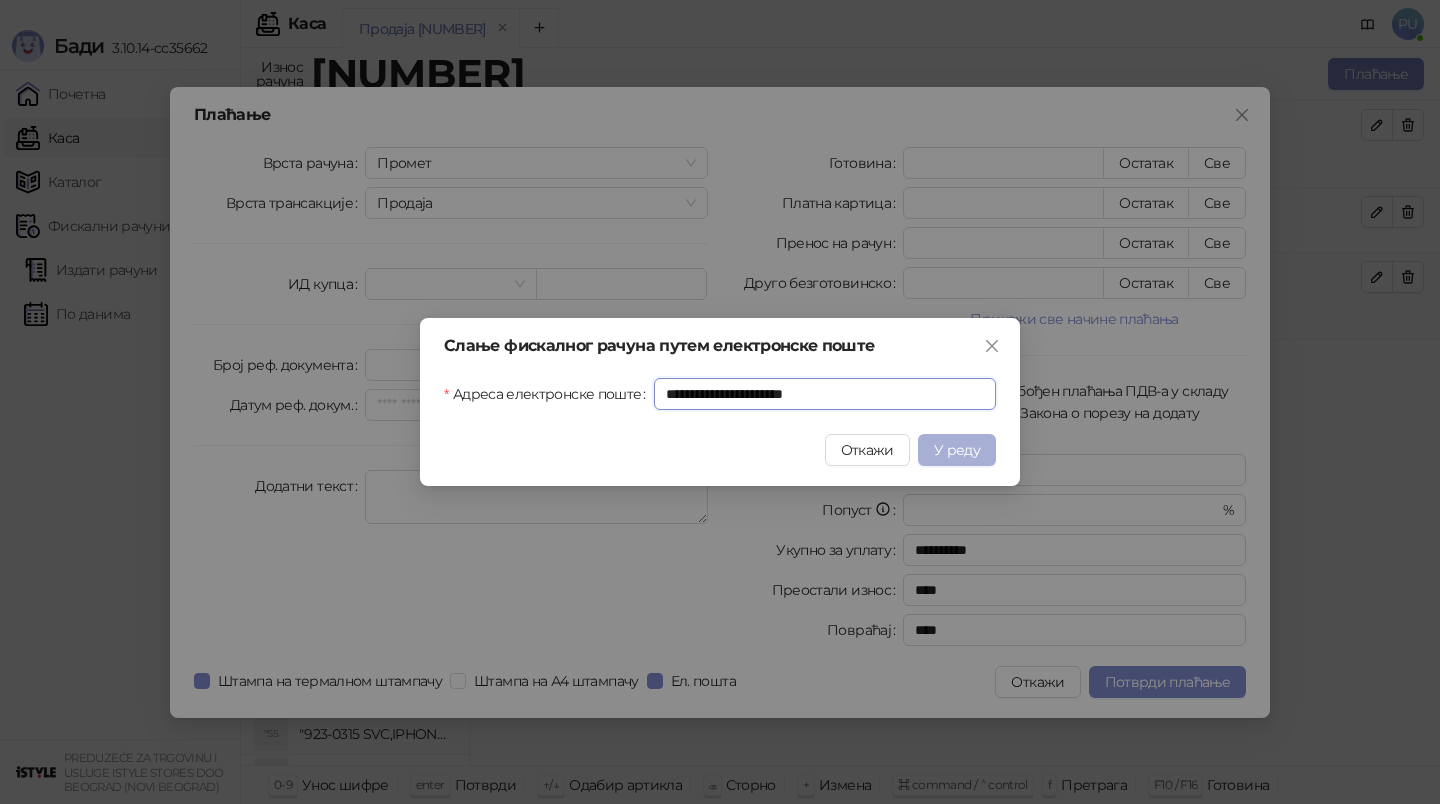 type on "**********" 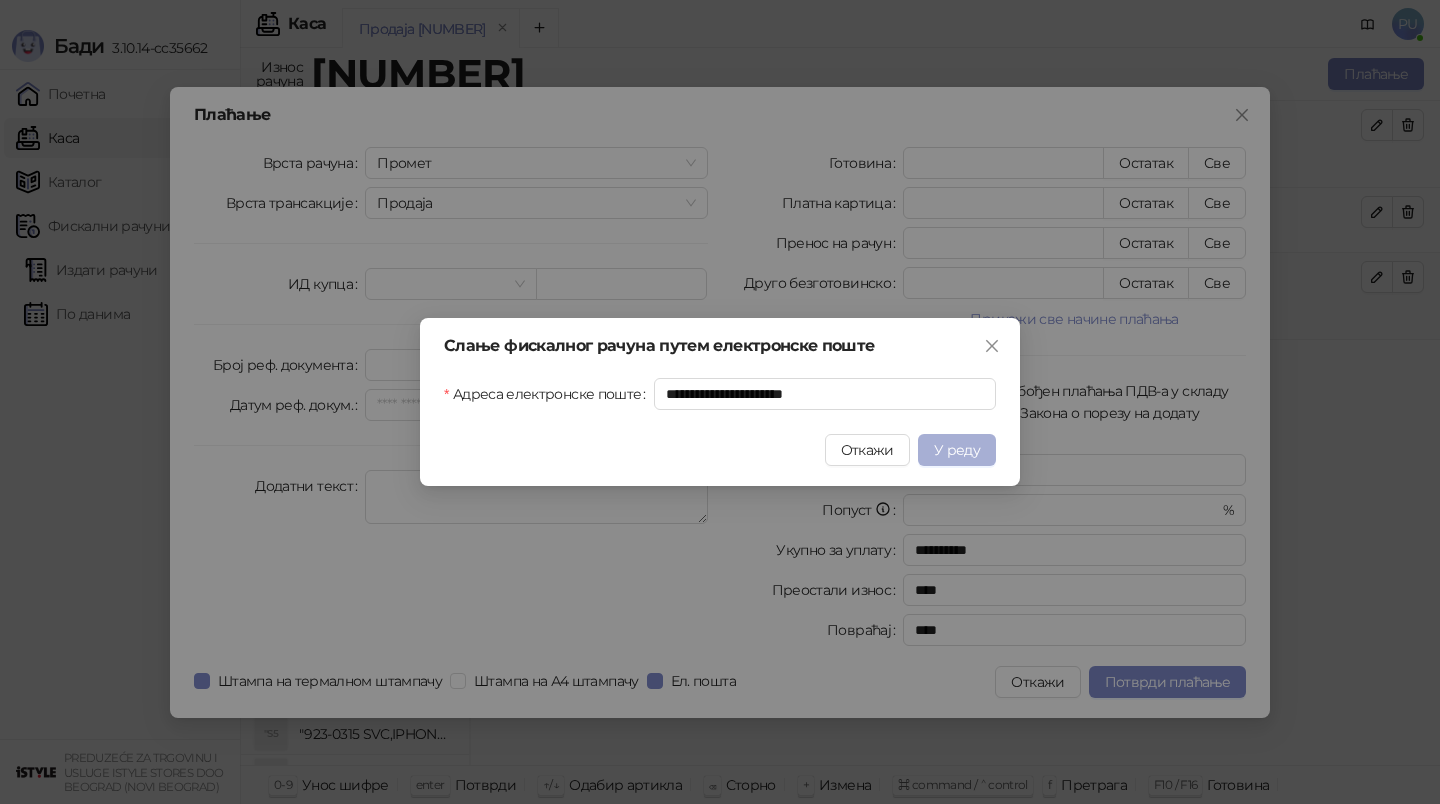 click on "У реду" at bounding box center (957, 450) 